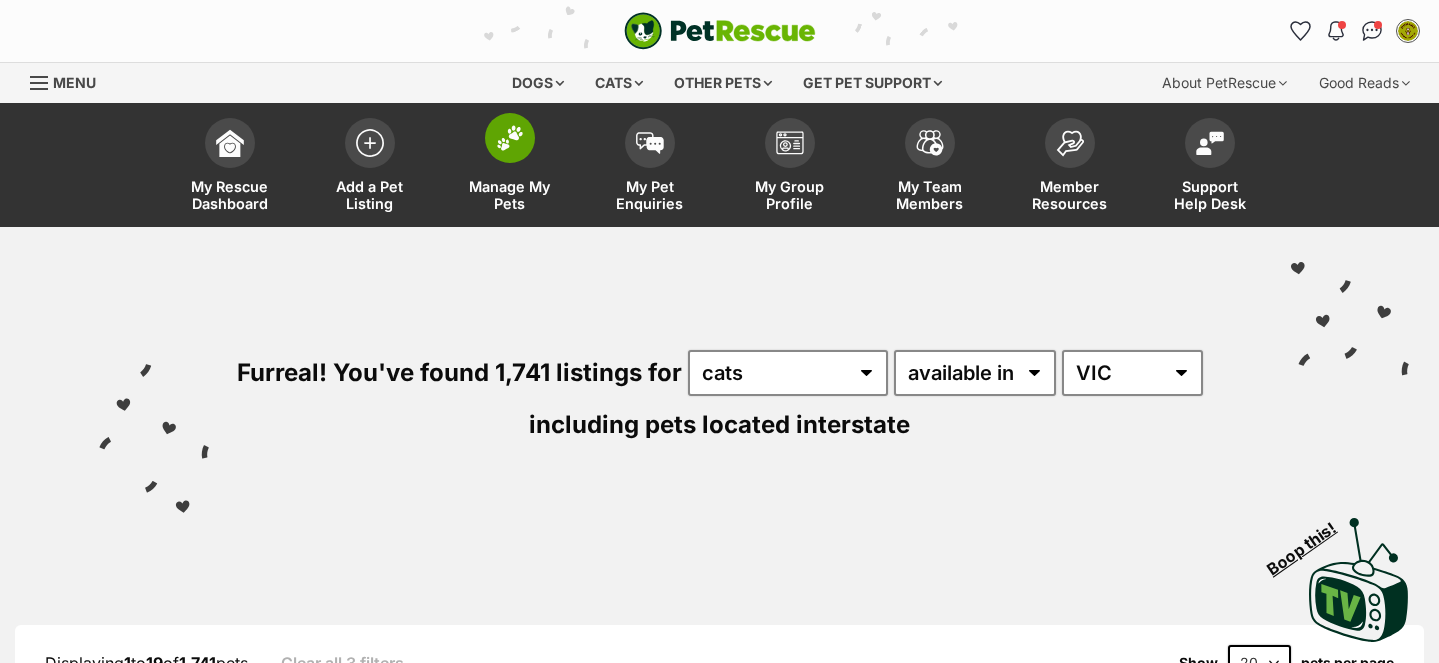 scroll, scrollTop: 0, scrollLeft: 0, axis: both 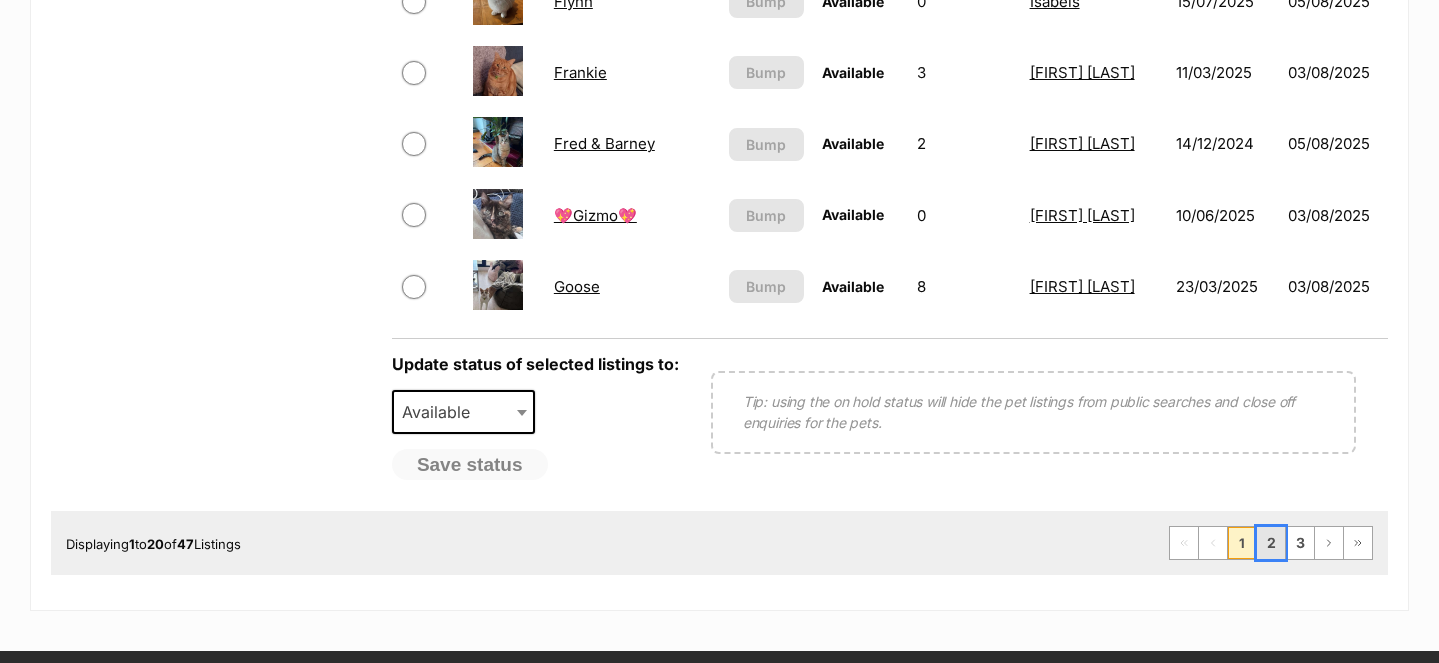 click on "2" at bounding box center [1271, 543] 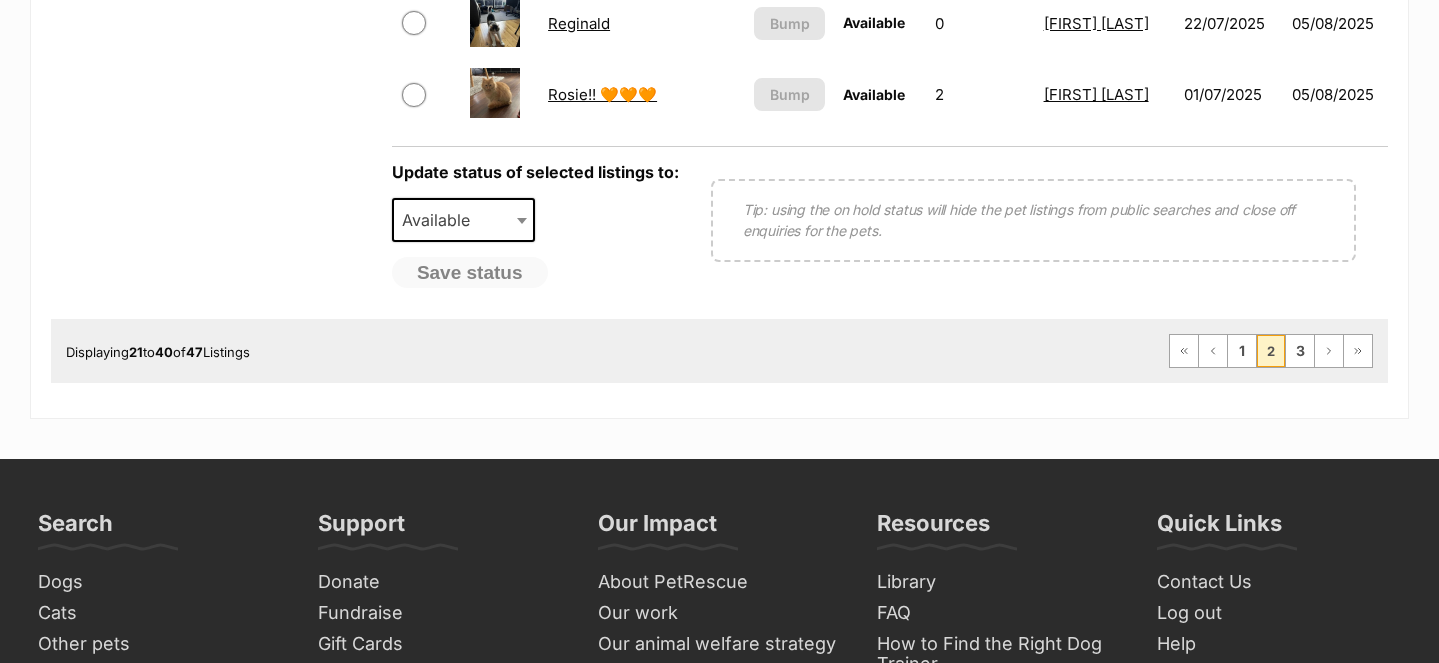 scroll, scrollTop: 1828, scrollLeft: 0, axis: vertical 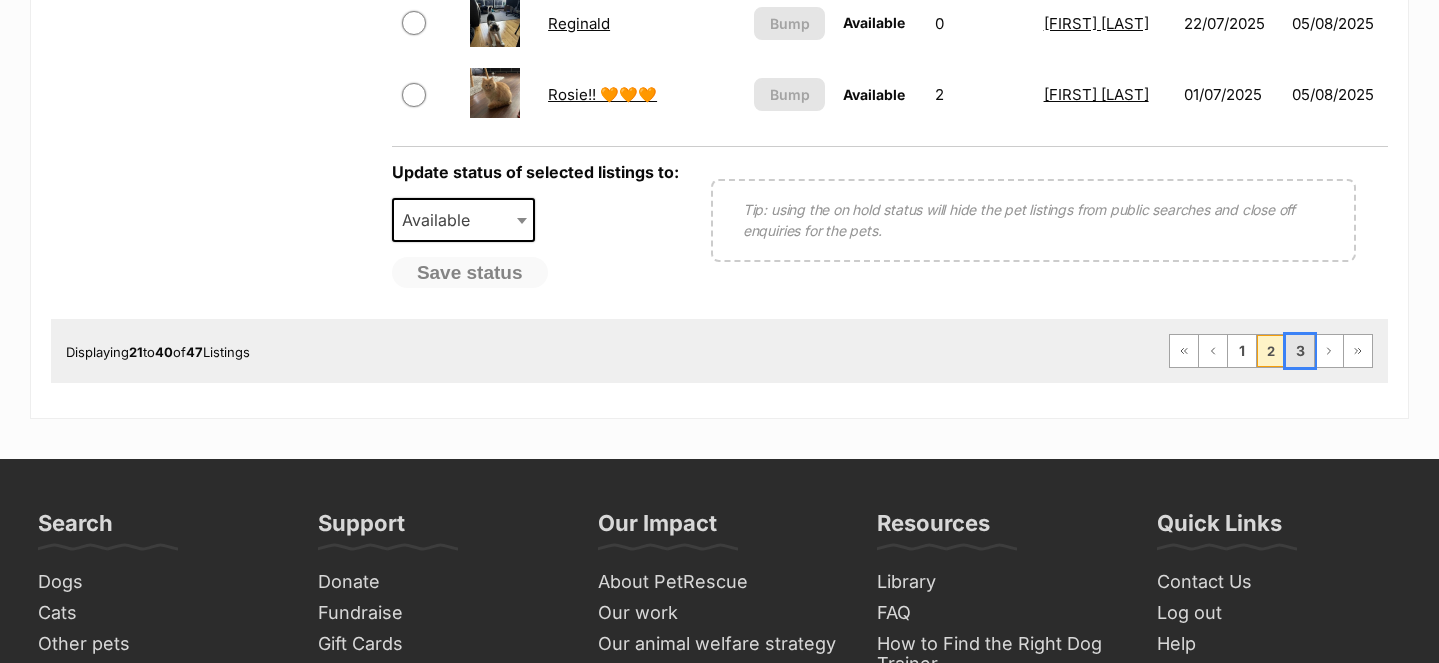 click on "3" at bounding box center [1300, 351] 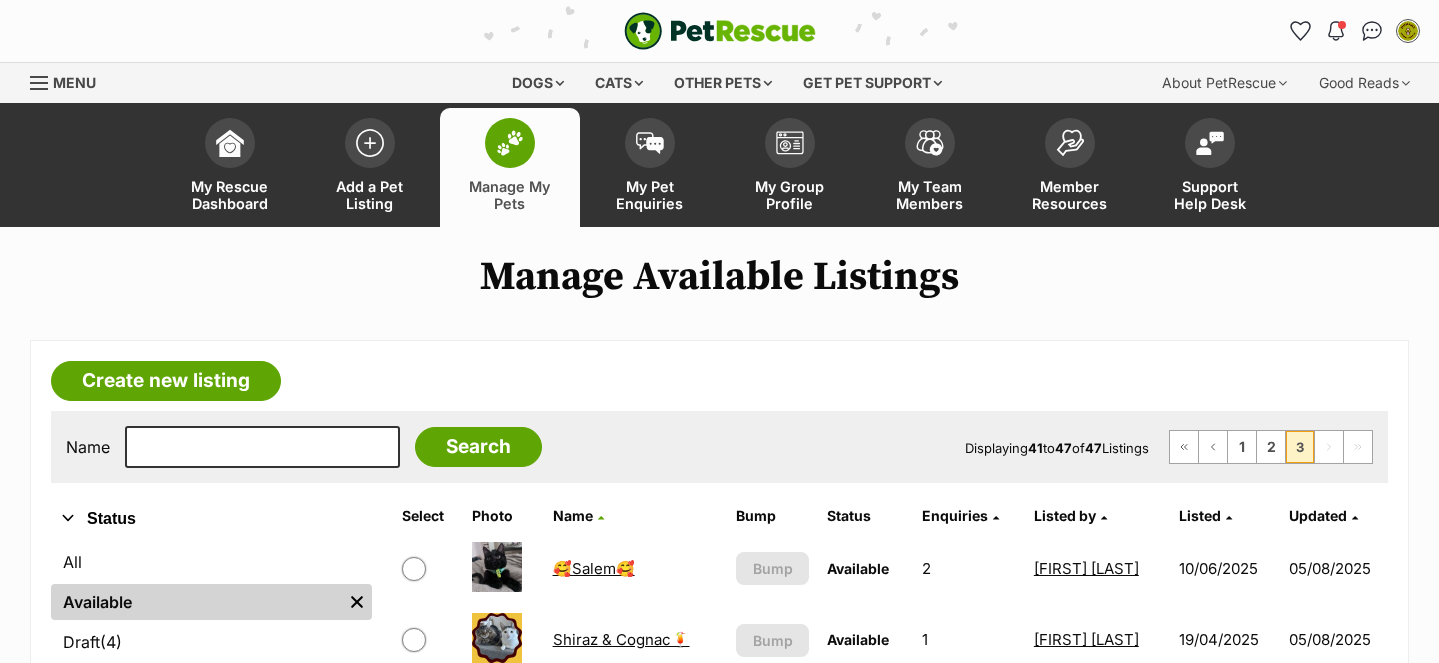 scroll, scrollTop: 679, scrollLeft: 0, axis: vertical 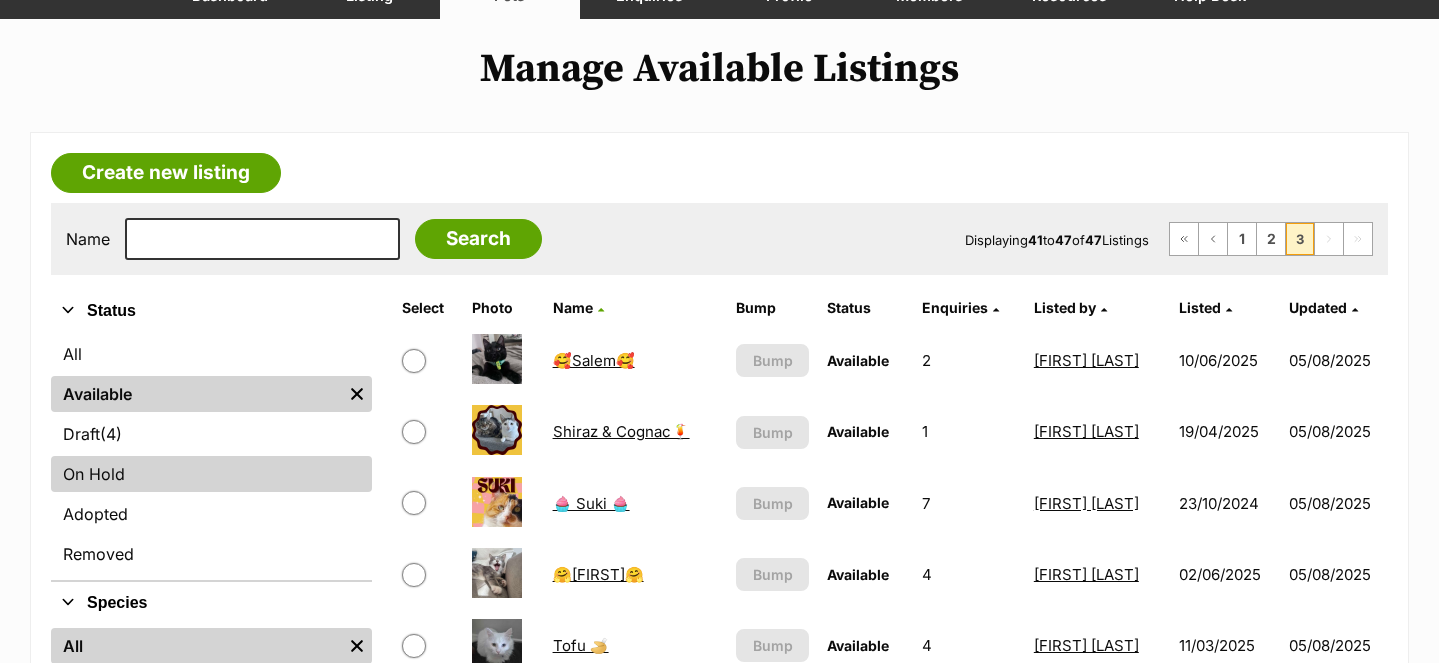 click on "On Hold" at bounding box center (211, 474) 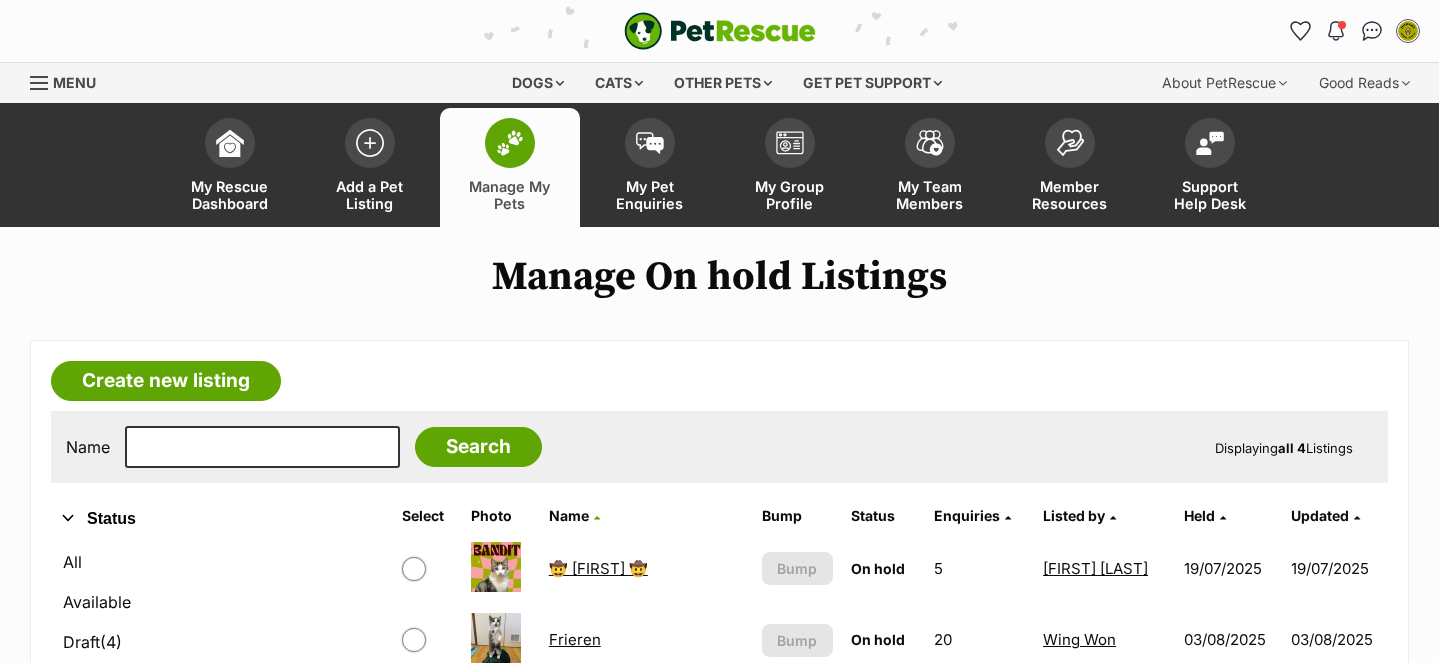 scroll, scrollTop: 359, scrollLeft: 0, axis: vertical 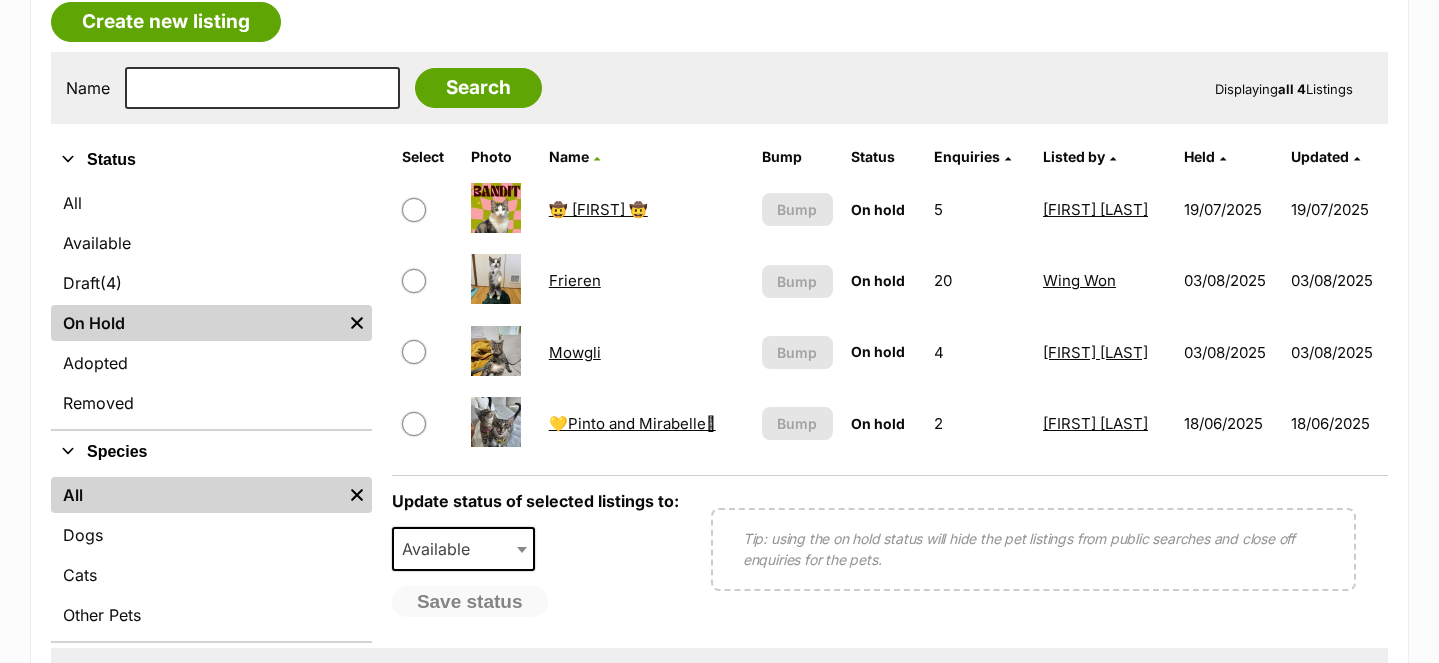 click on "💛Pinto and Mirabelle🩷" at bounding box center [632, 423] 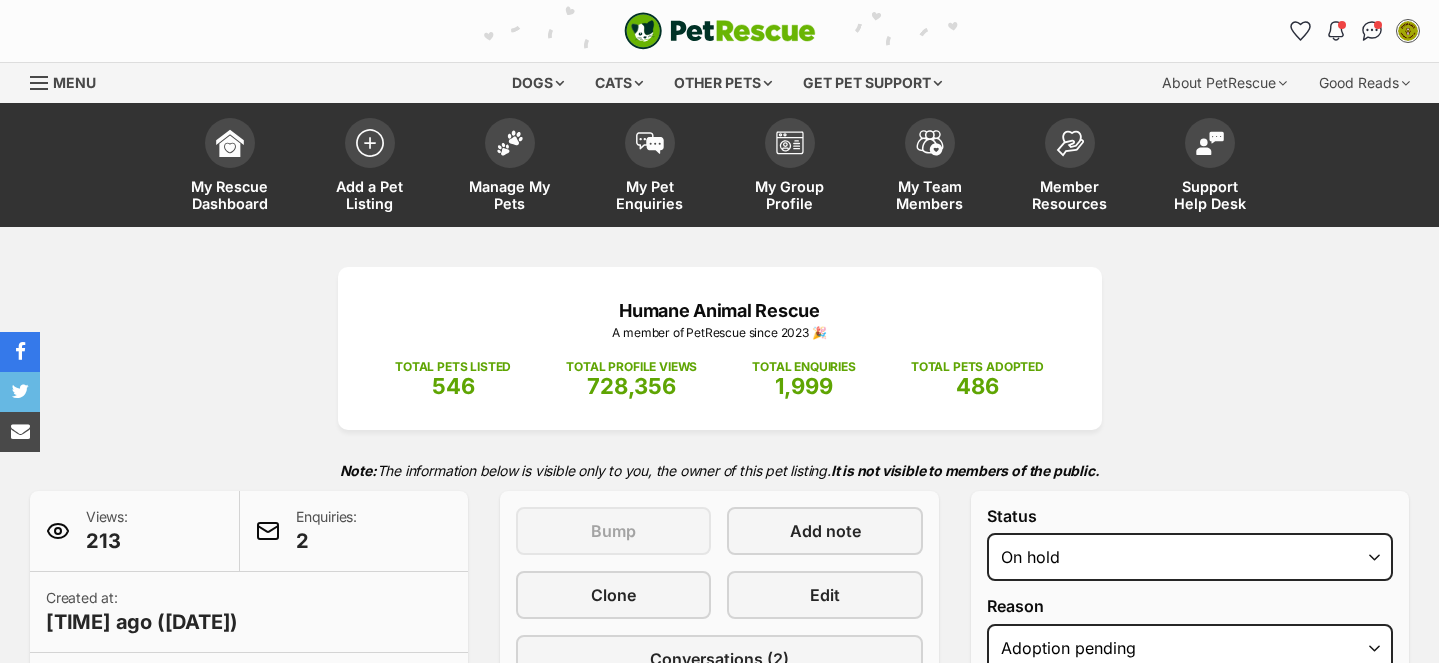 select on "adoption_pending" 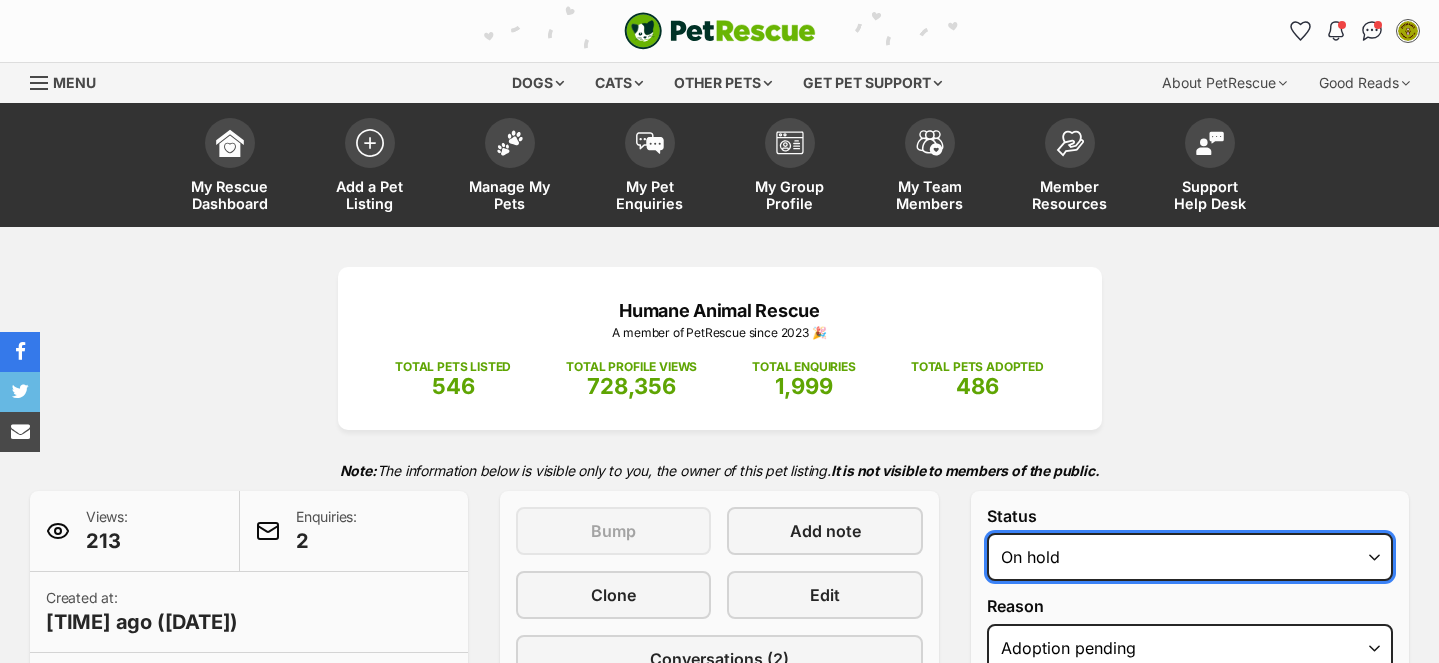 click on "Draft - not available as listing has enquires
Available
On hold
Adopted" at bounding box center (1190, 557) 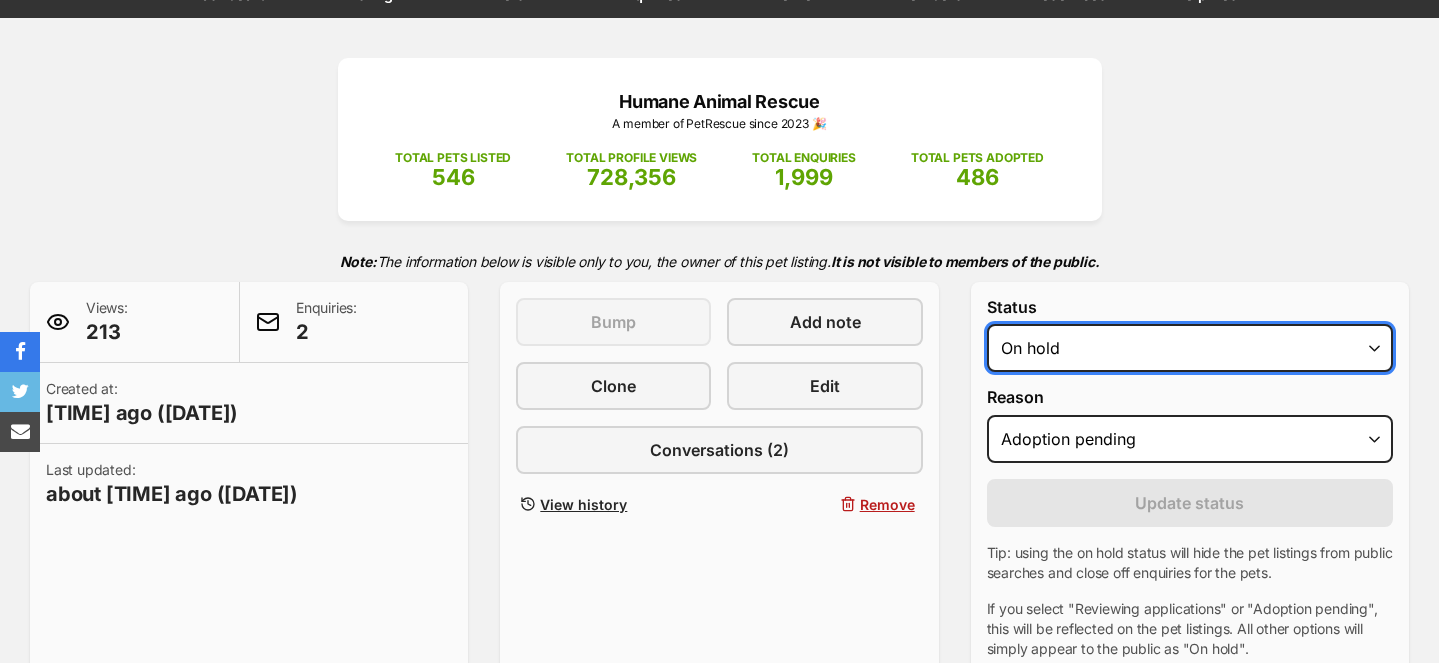 scroll, scrollTop: 209, scrollLeft: 0, axis: vertical 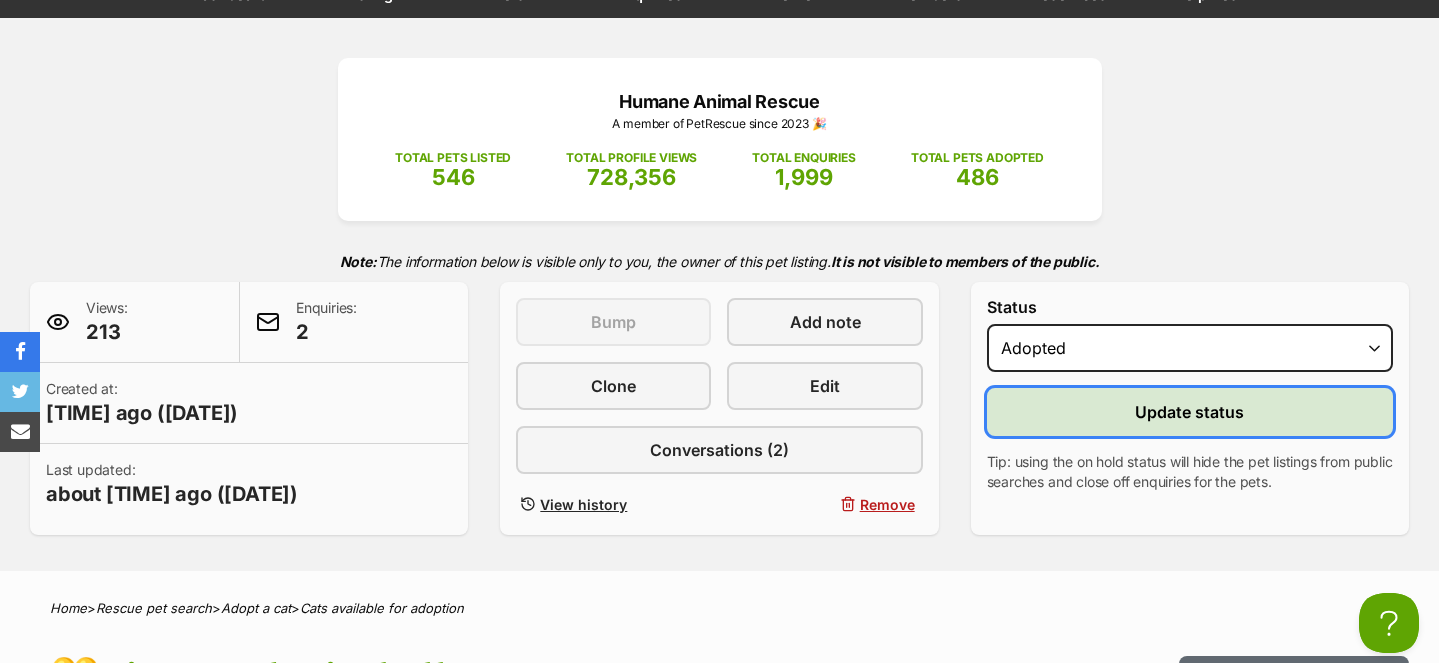 click on "Update status" at bounding box center [1190, 412] 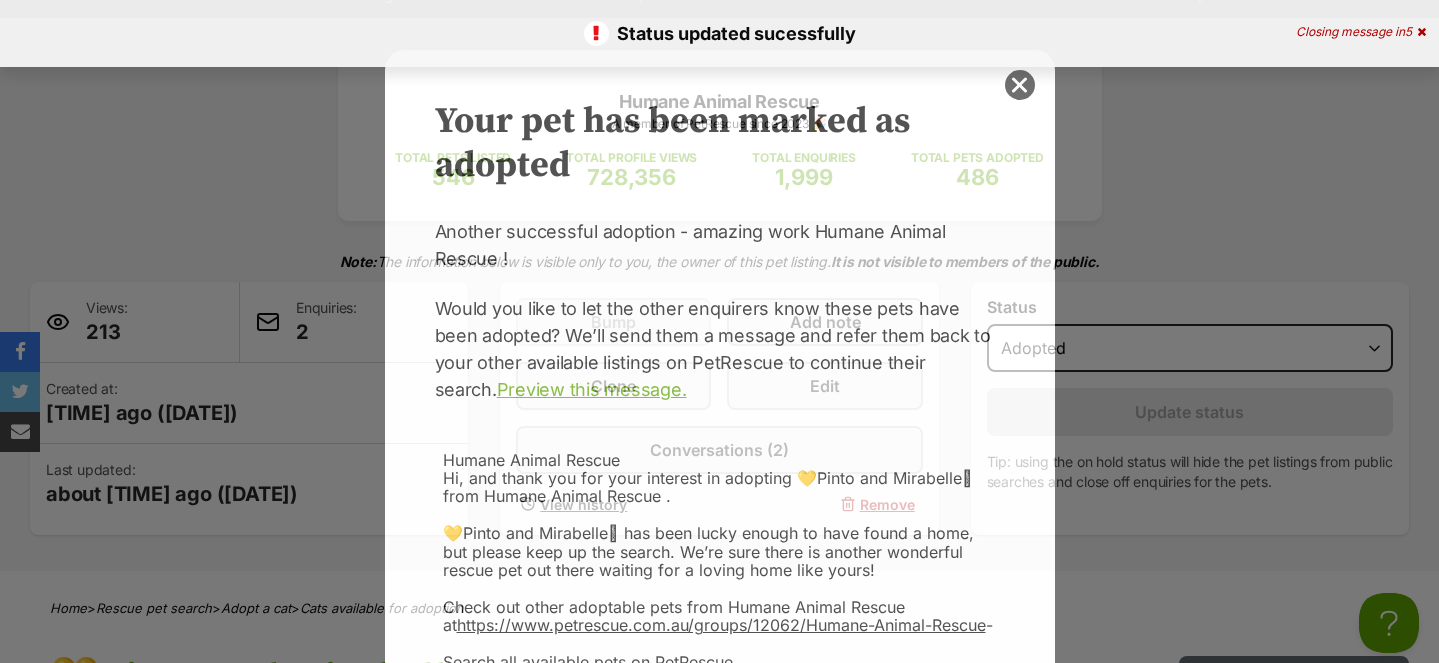 scroll, scrollTop: 0, scrollLeft: 0, axis: both 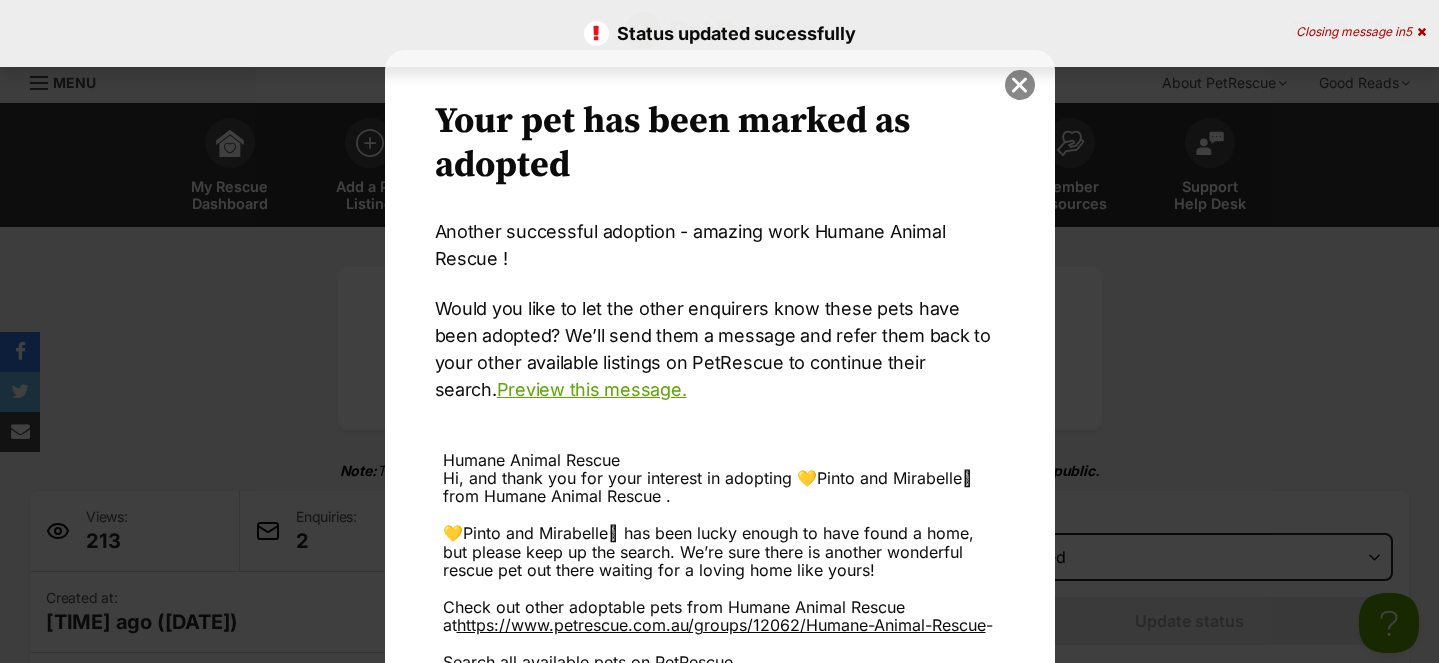 click at bounding box center (1020, 85) 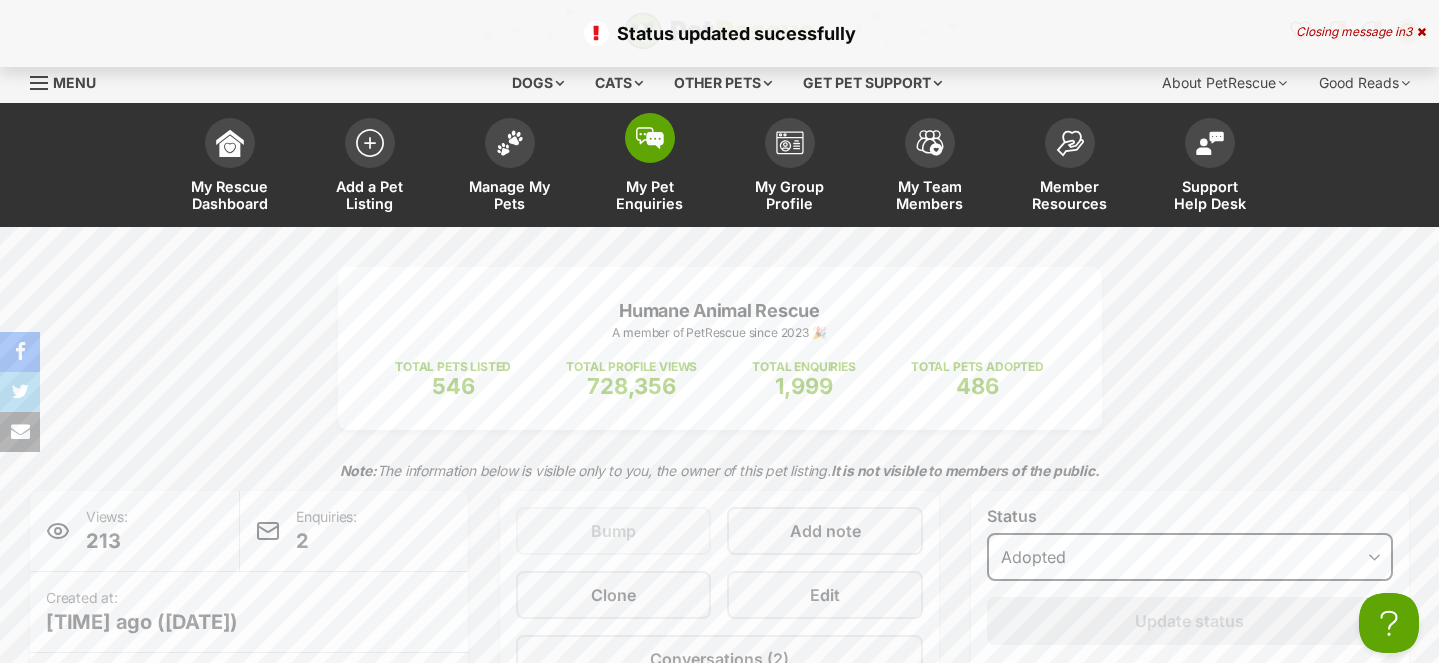 scroll, scrollTop: 0, scrollLeft: 0, axis: both 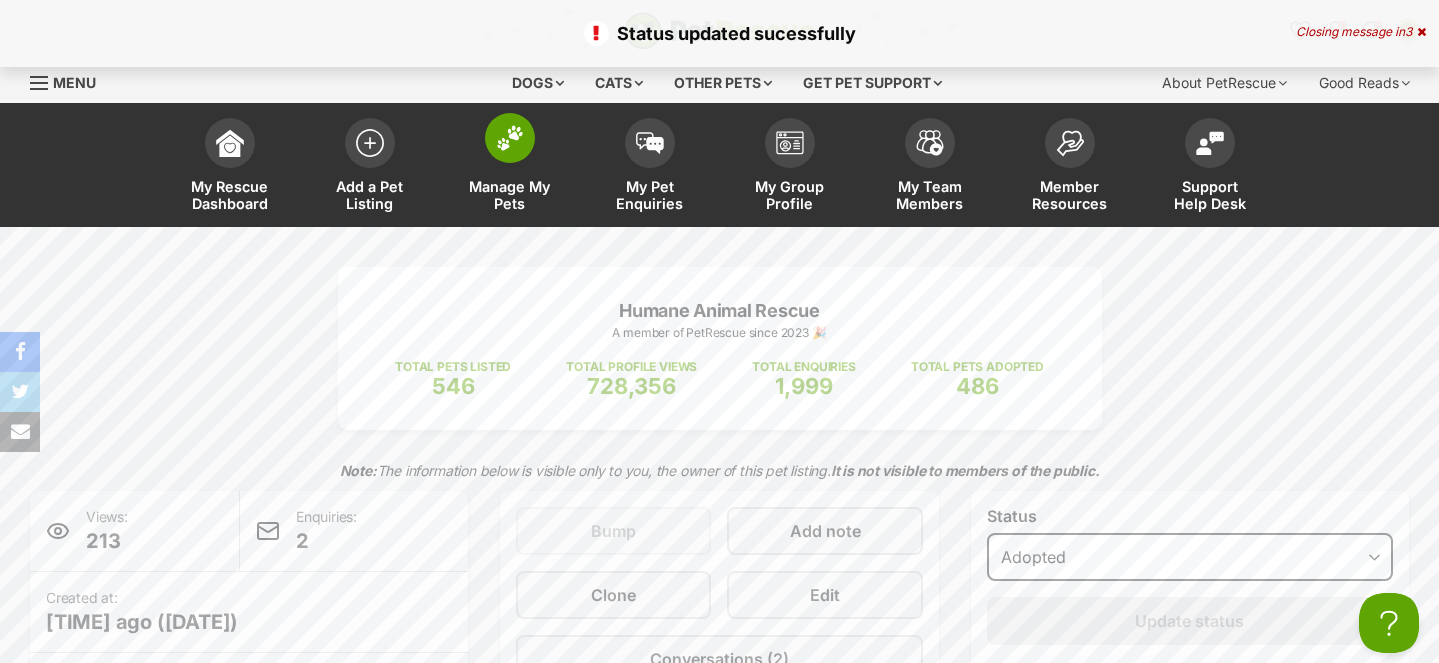 click at bounding box center (510, 138) 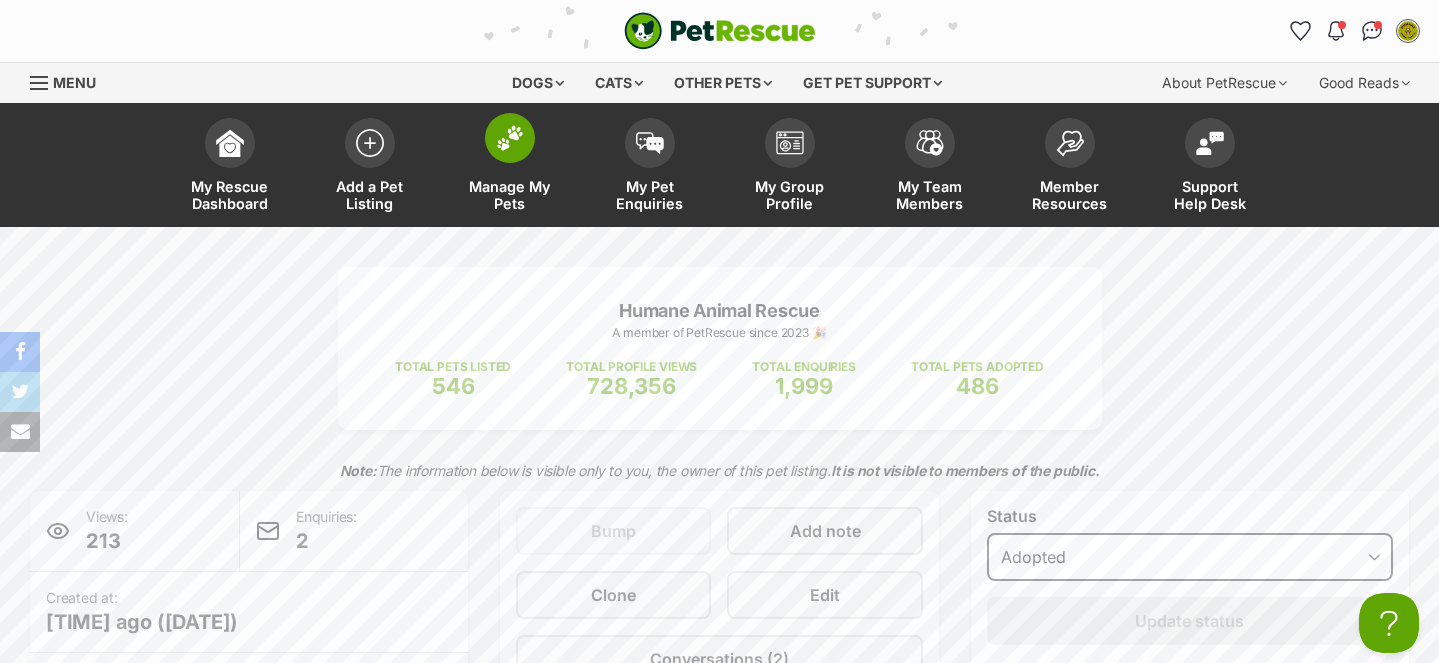 scroll, scrollTop: 0, scrollLeft: 0, axis: both 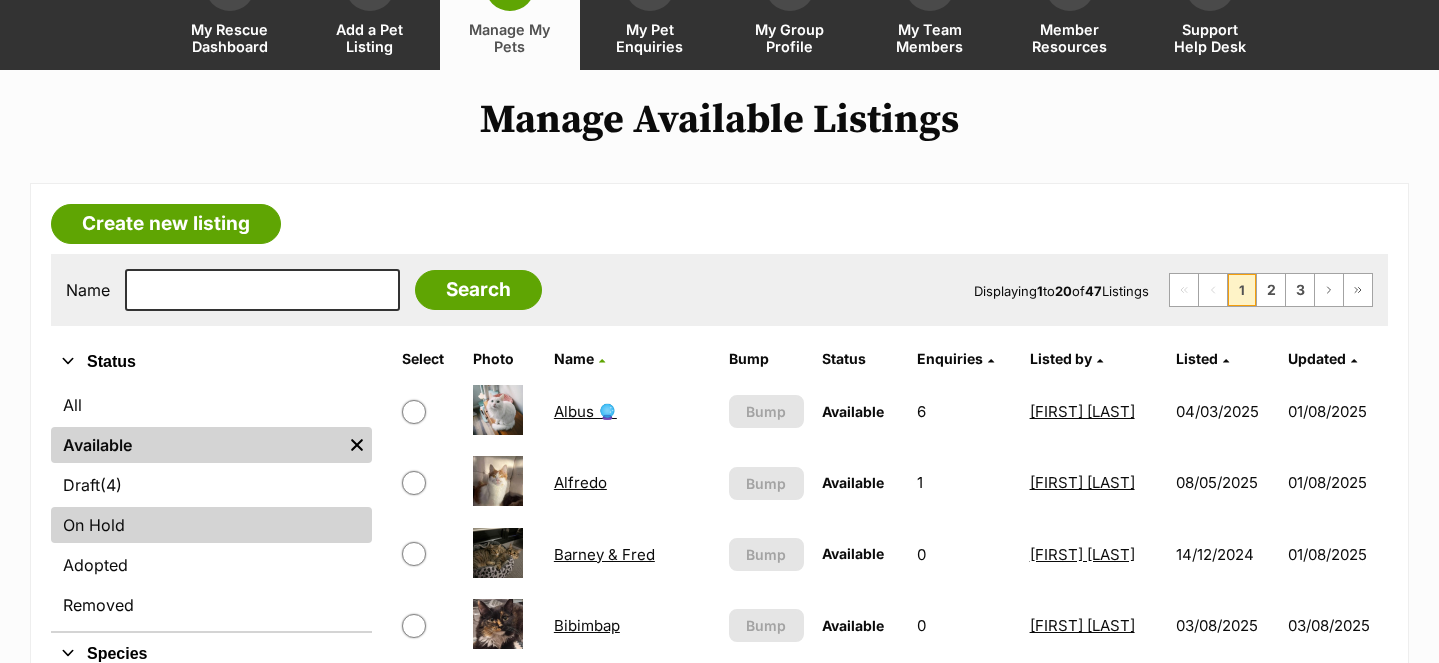 click on "On Hold" at bounding box center [211, 525] 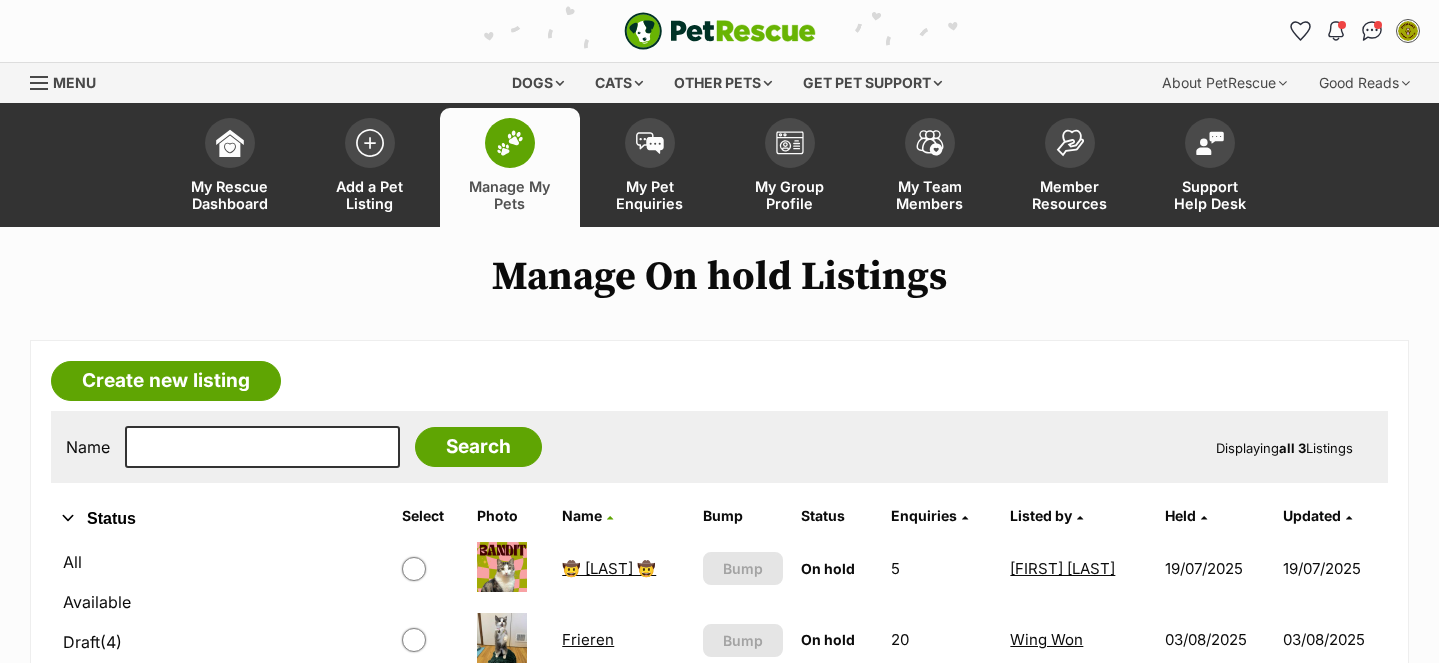 scroll, scrollTop: 107, scrollLeft: 0, axis: vertical 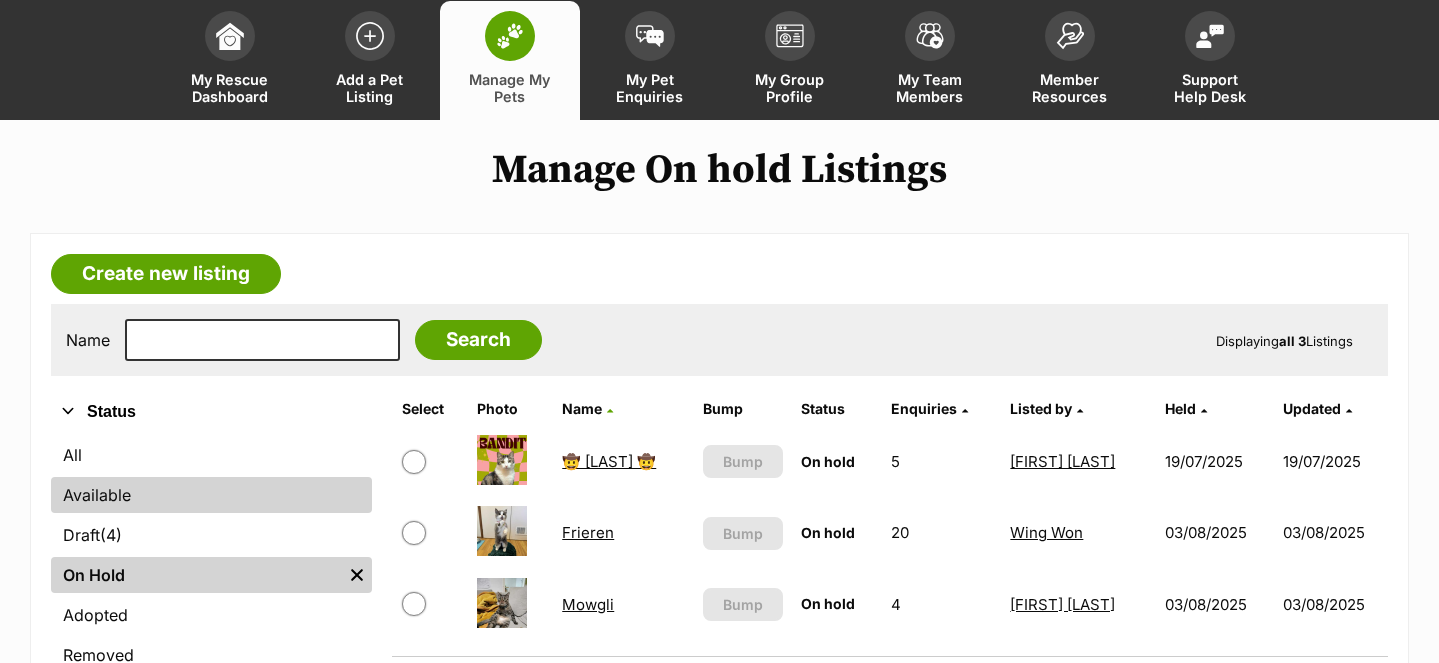 click on "Available" at bounding box center [211, 495] 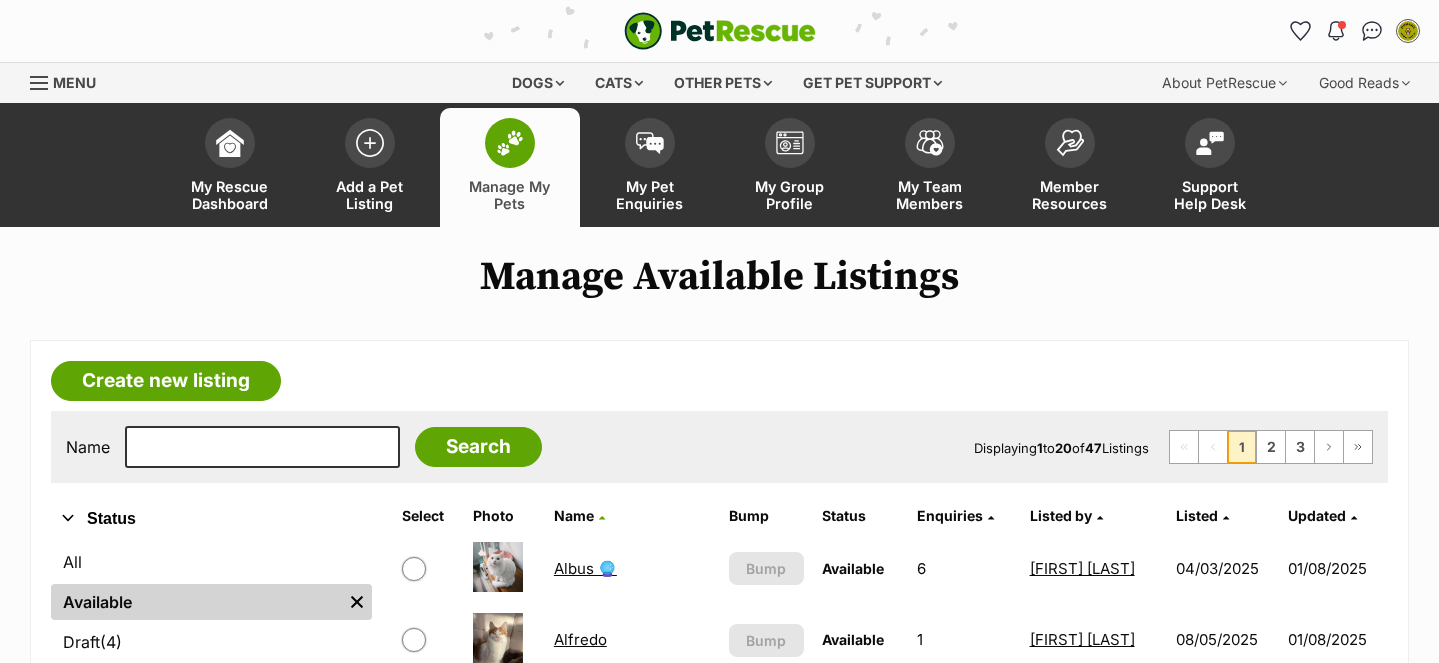 scroll, scrollTop: 0, scrollLeft: 0, axis: both 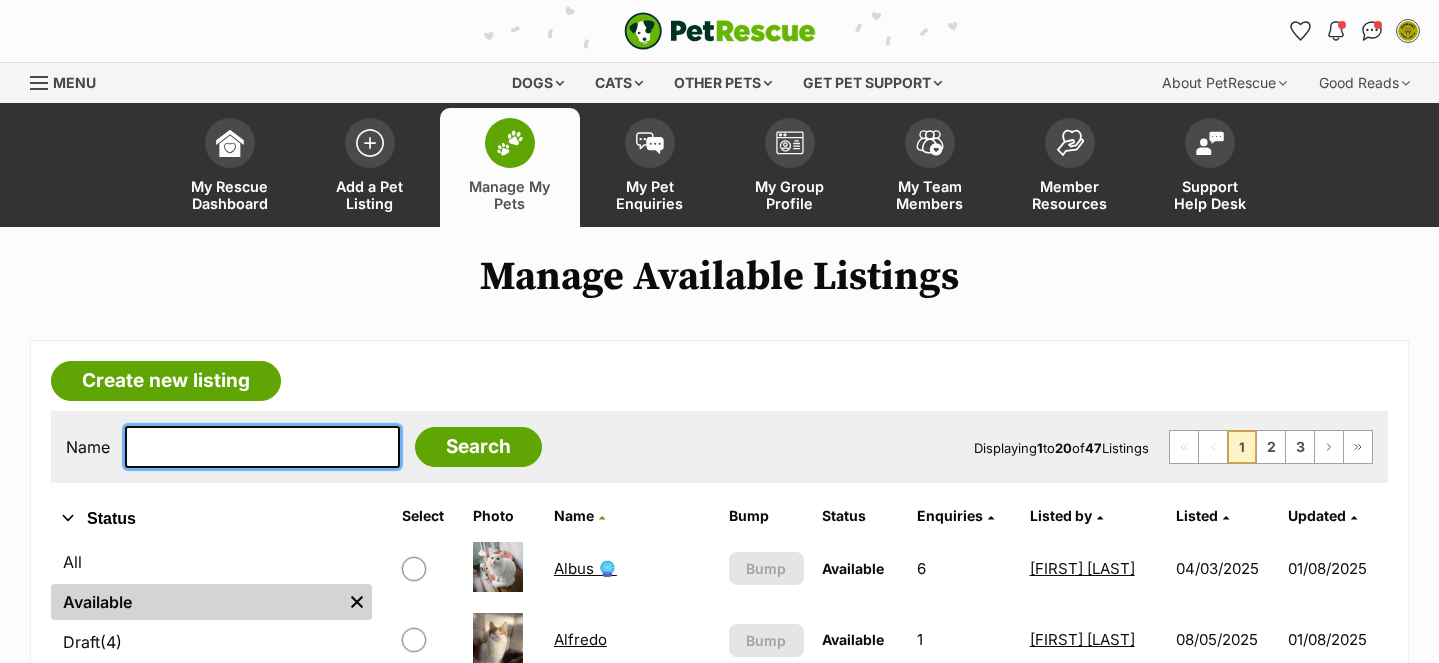 click at bounding box center [262, 447] 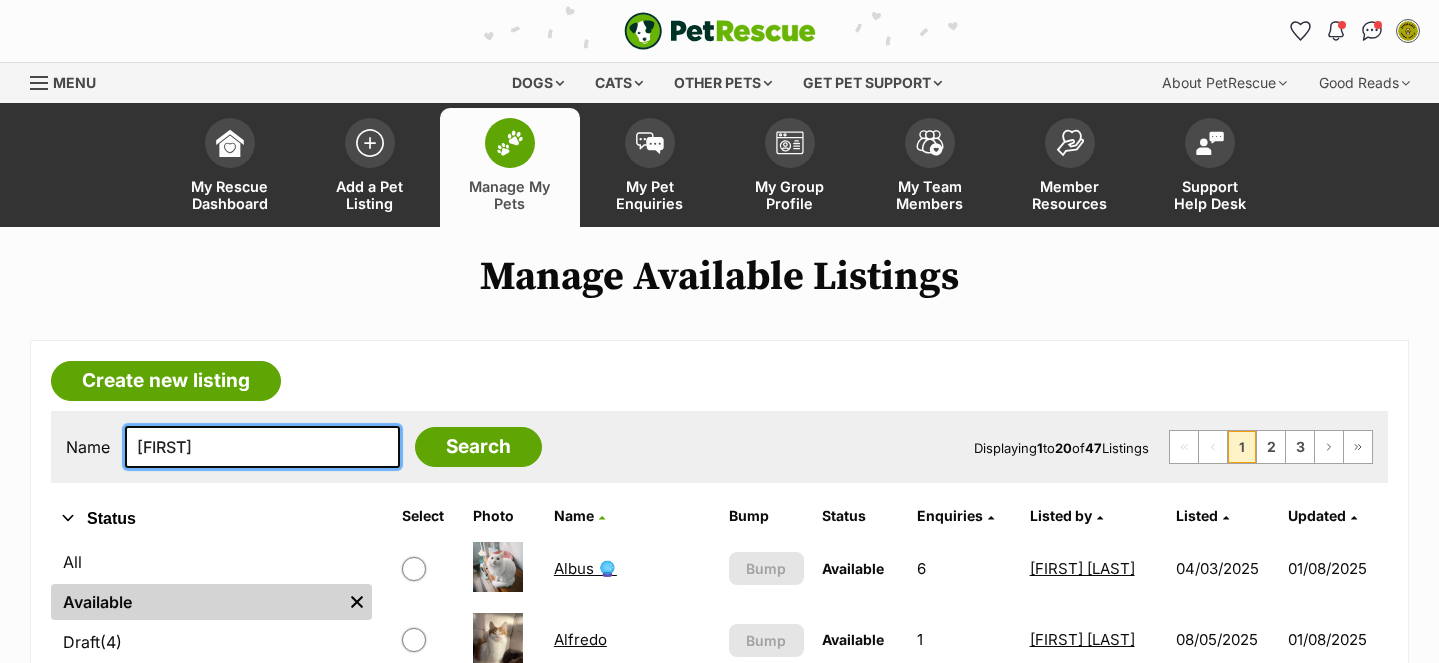 type on "[FIRST]" 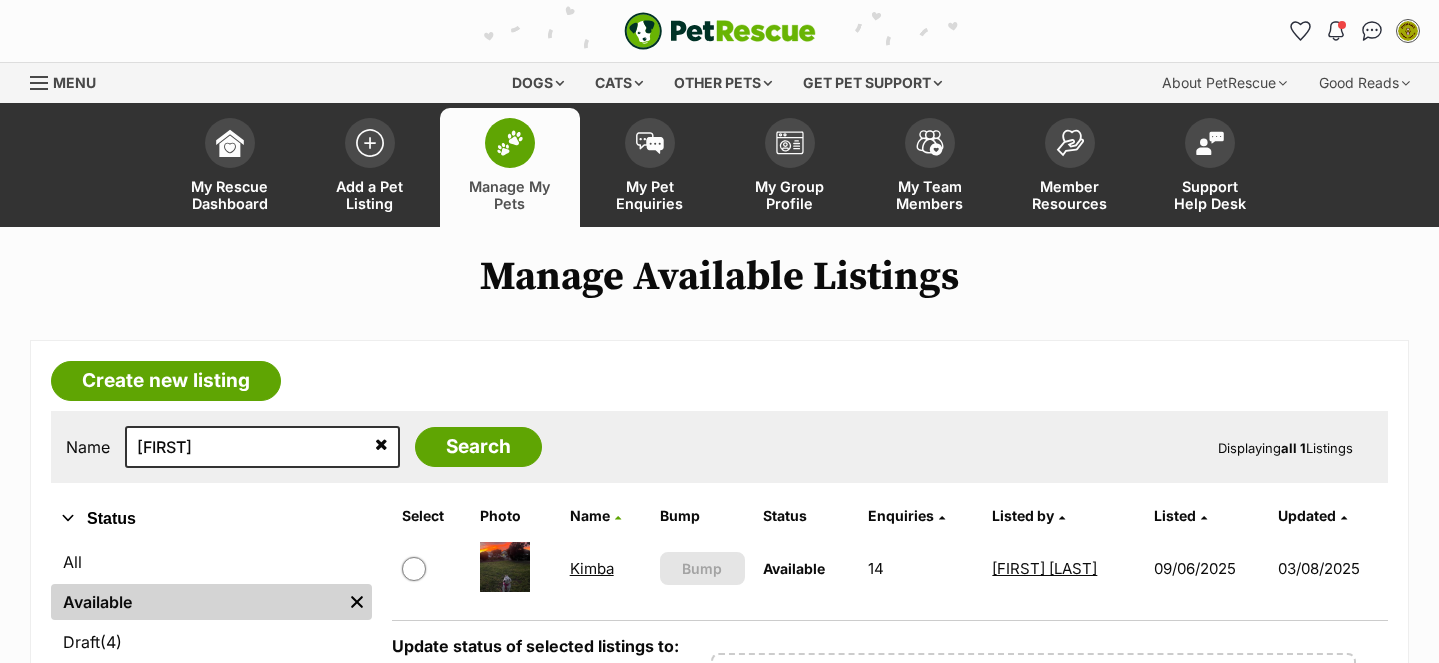 scroll, scrollTop: 0, scrollLeft: 0, axis: both 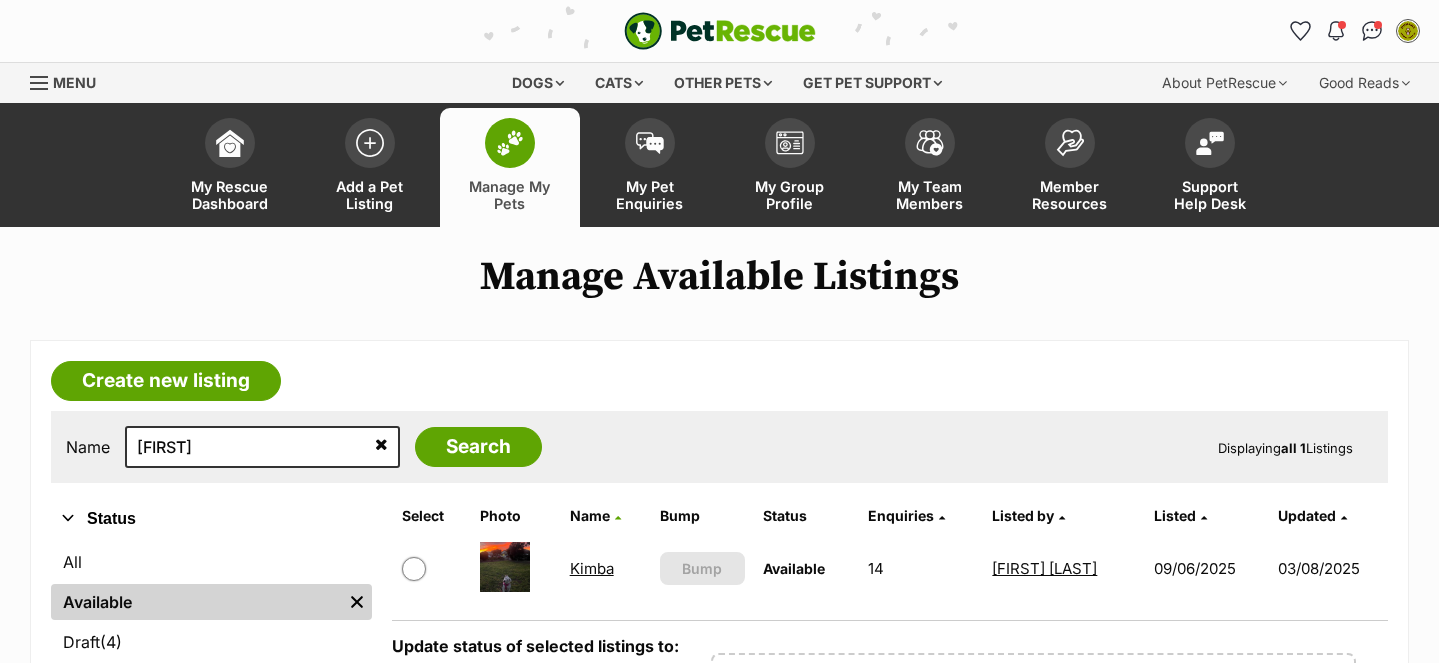 click on "Kimba" at bounding box center (592, 568) 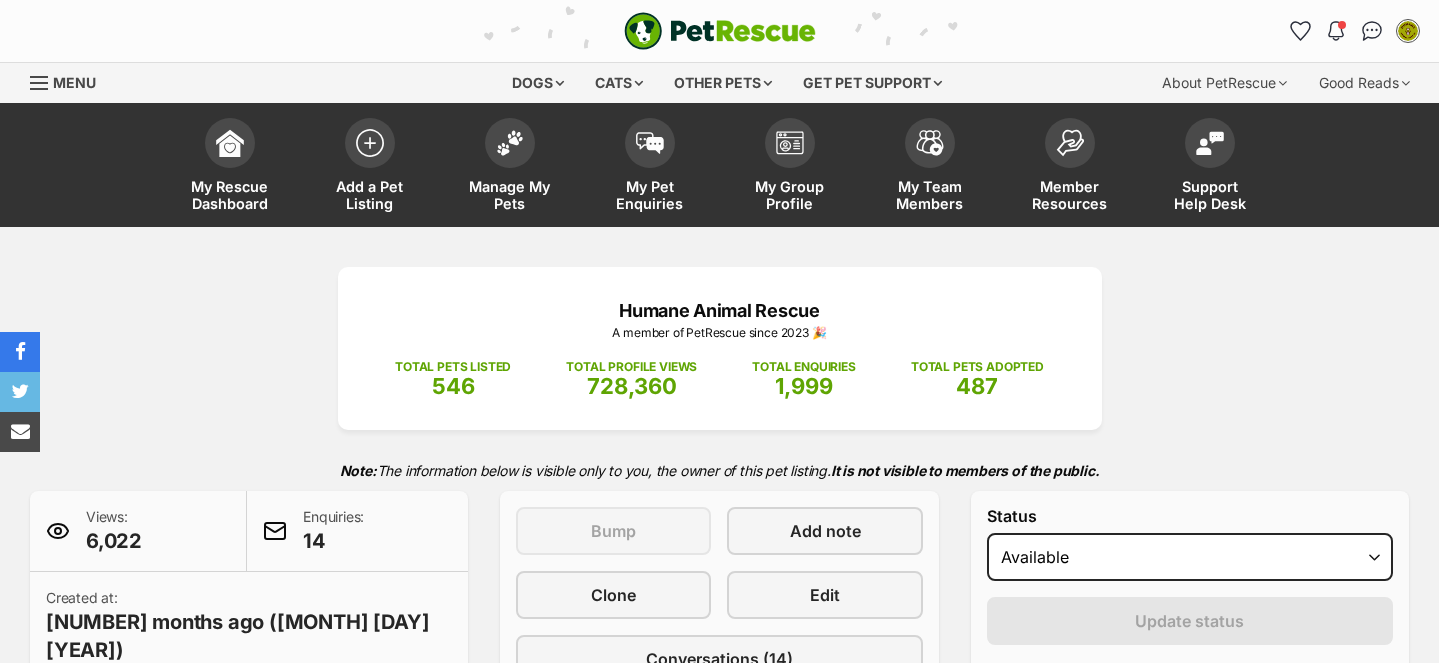 scroll, scrollTop: 620, scrollLeft: 0, axis: vertical 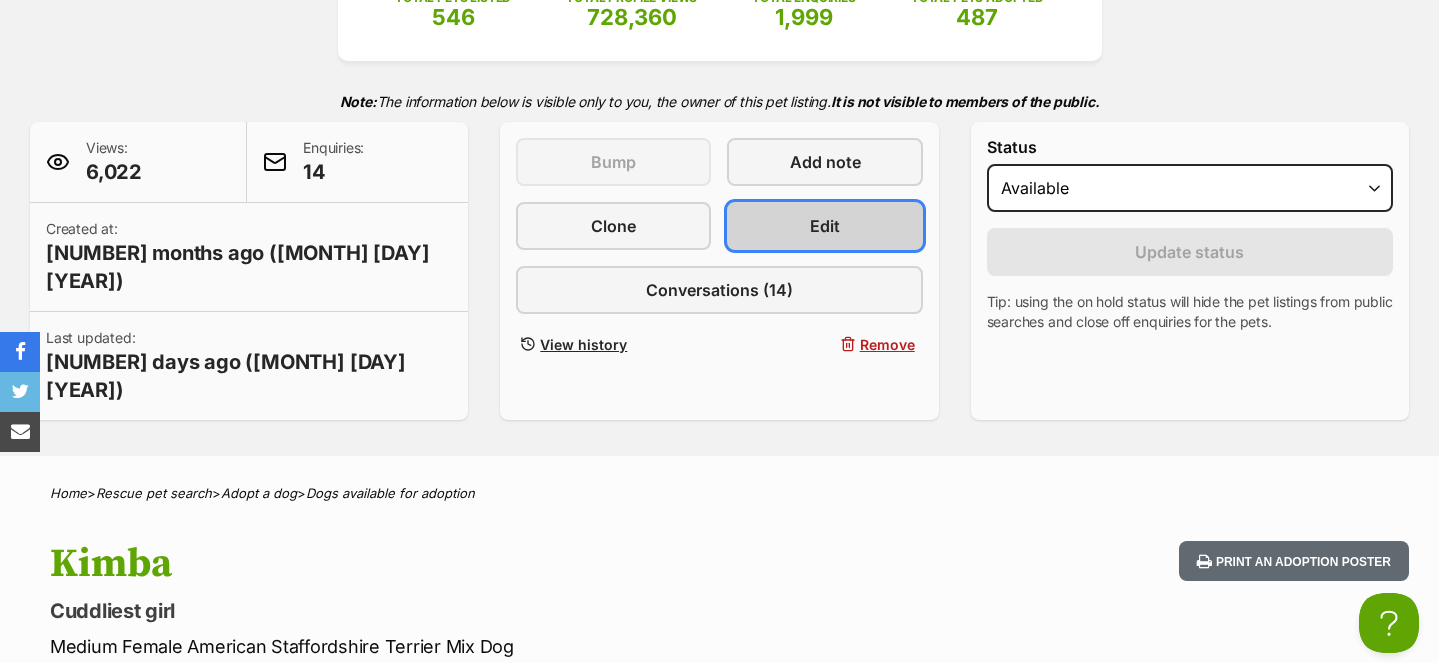 click on "Edit" at bounding box center (825, 226) 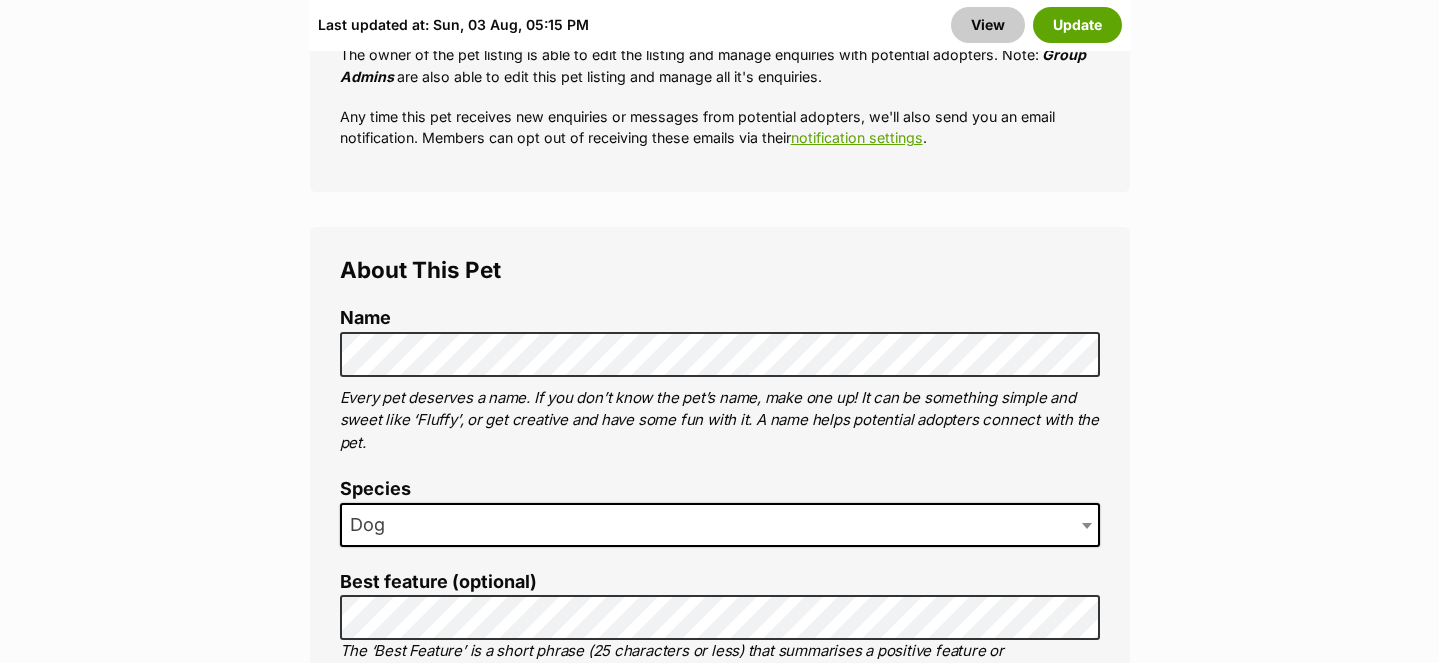 scroll, scrollTop: 1376, scrollLeft: 0, axis: vertical 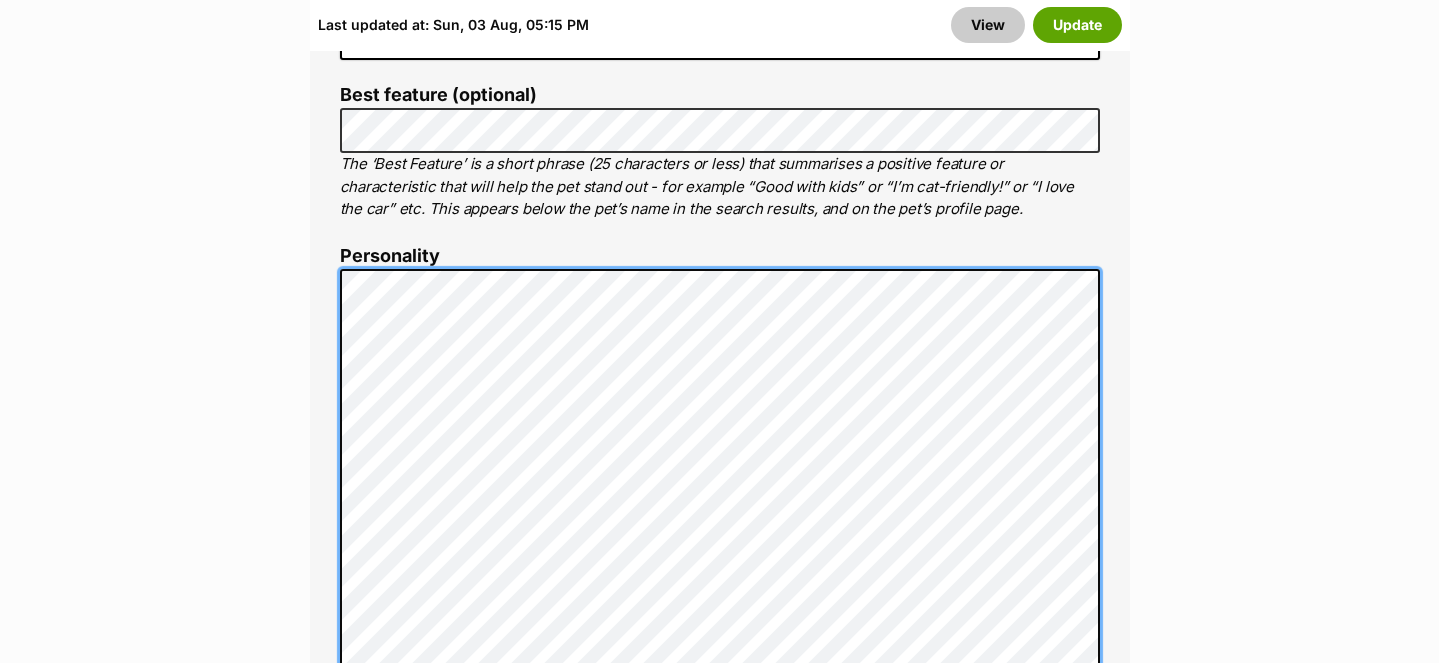 click on "About This Pet Name
Henlo there, it looks like you might be using the pet name field to indicate that this pet is now on hold - we recommend updating the status to on hold from the  listing page  instead!
Every pet deserves a name. If you don’t know the pet’s name, make one up! It can be something simple and sweet like ‘Fluffy’, or get creative and have some fun with it. A name helps potential adopters connect with the pet.
Species Dog
Best feature (optional)
The ‘Best Feature’ is a short phrase (25 characters or less) that summarises a positive feature or characteristic that will help the pet stand out - for example “Good with kids” or “I’m cat-friendly!” or “I love the car” etc. This appears below the pet’s name in the search results, and on the pet’s profile page.
Personality [NUMBER]  characters remaining
How to write a great pet profile  for more tips and our  Pet Listing Rules  for more info.
Generate a profile using AI
Beta" at bounding box center (720, 608) 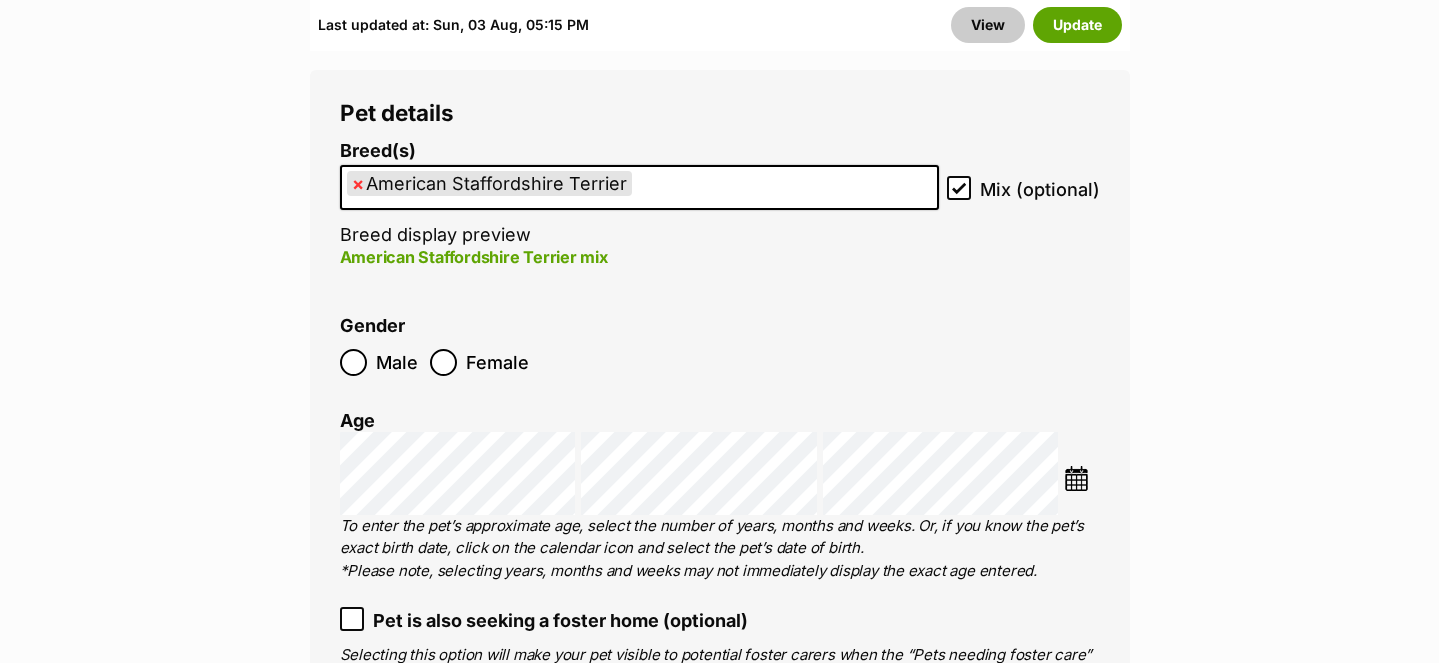 scroll, scrollTop: 3084, scrollLeft: 0, axis: vertical 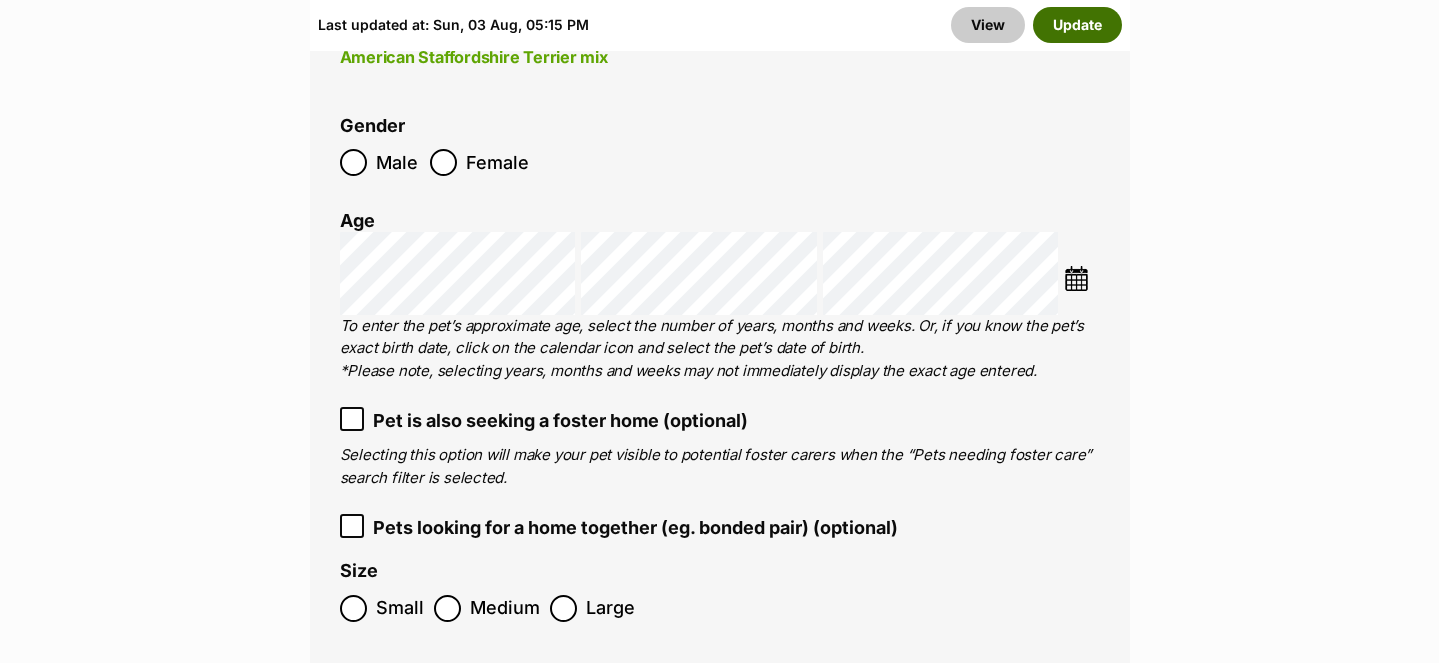 click on "Update" at bounding box center (1077, 25) 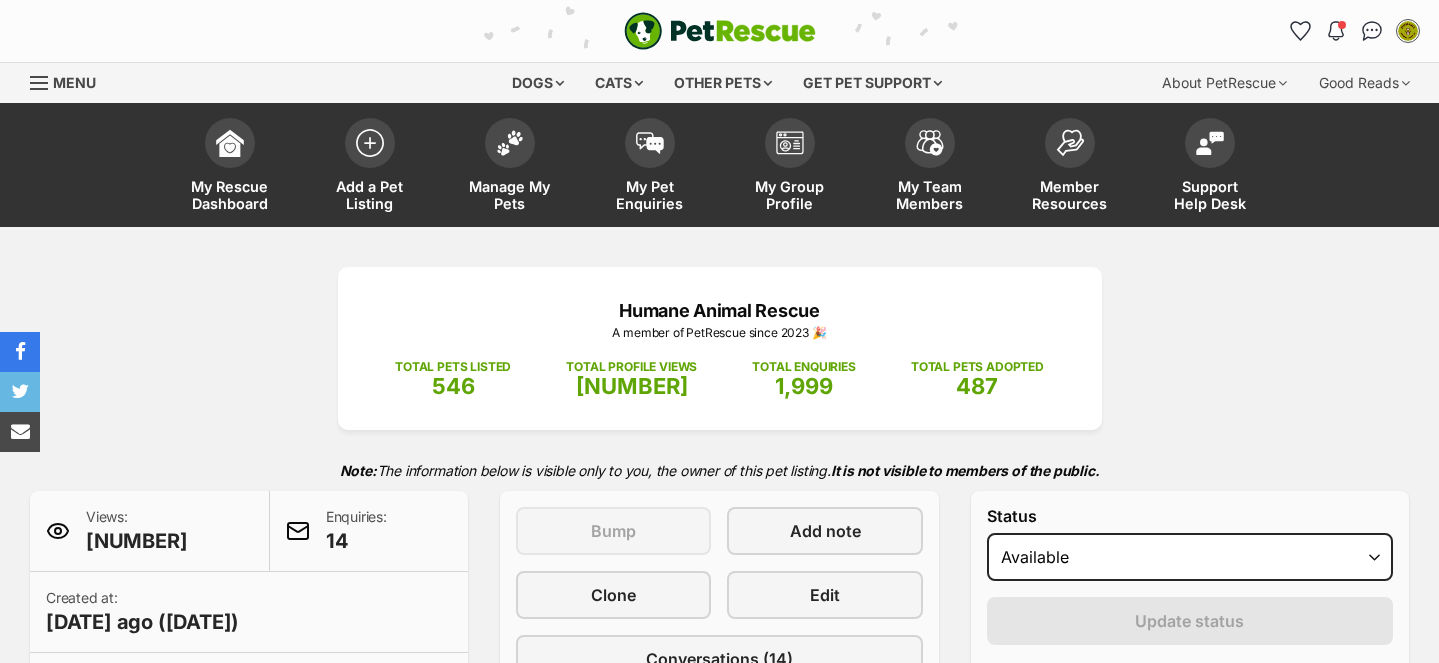 scroll, scrollTop: 0, scrollLeft: 0, axis: both 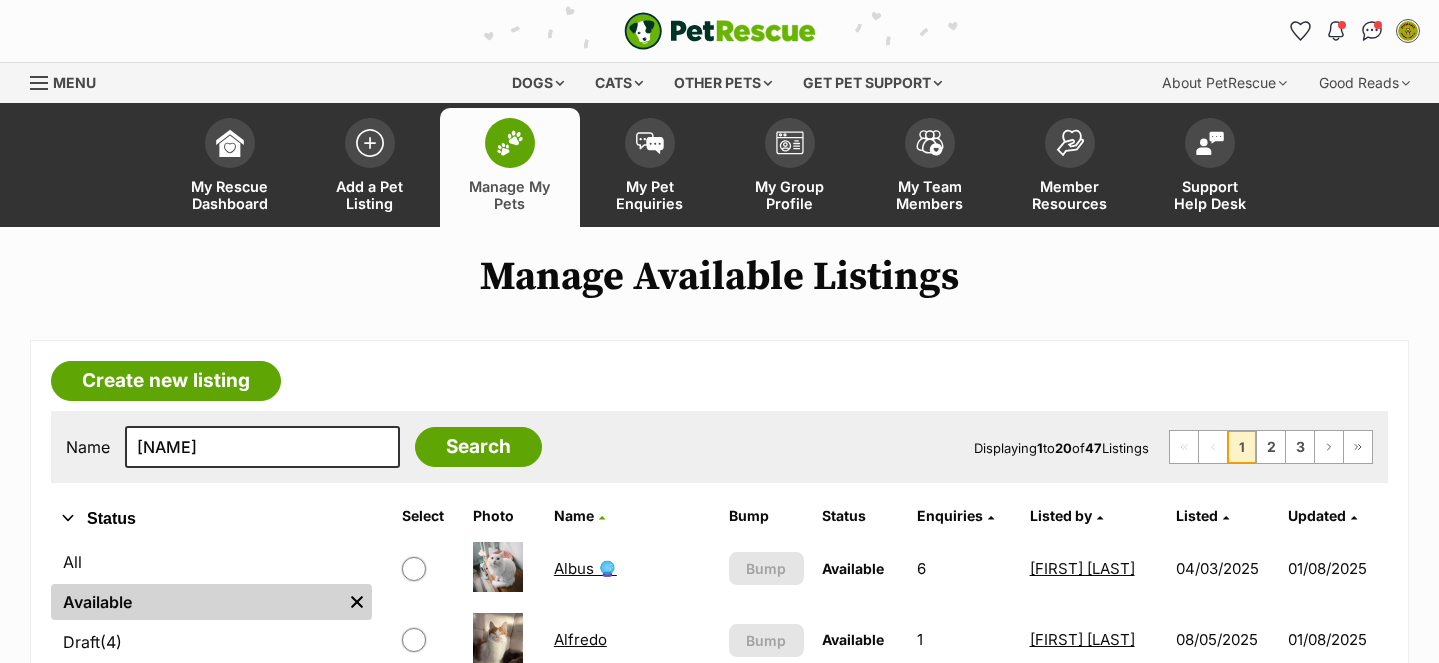 type on "jeff" 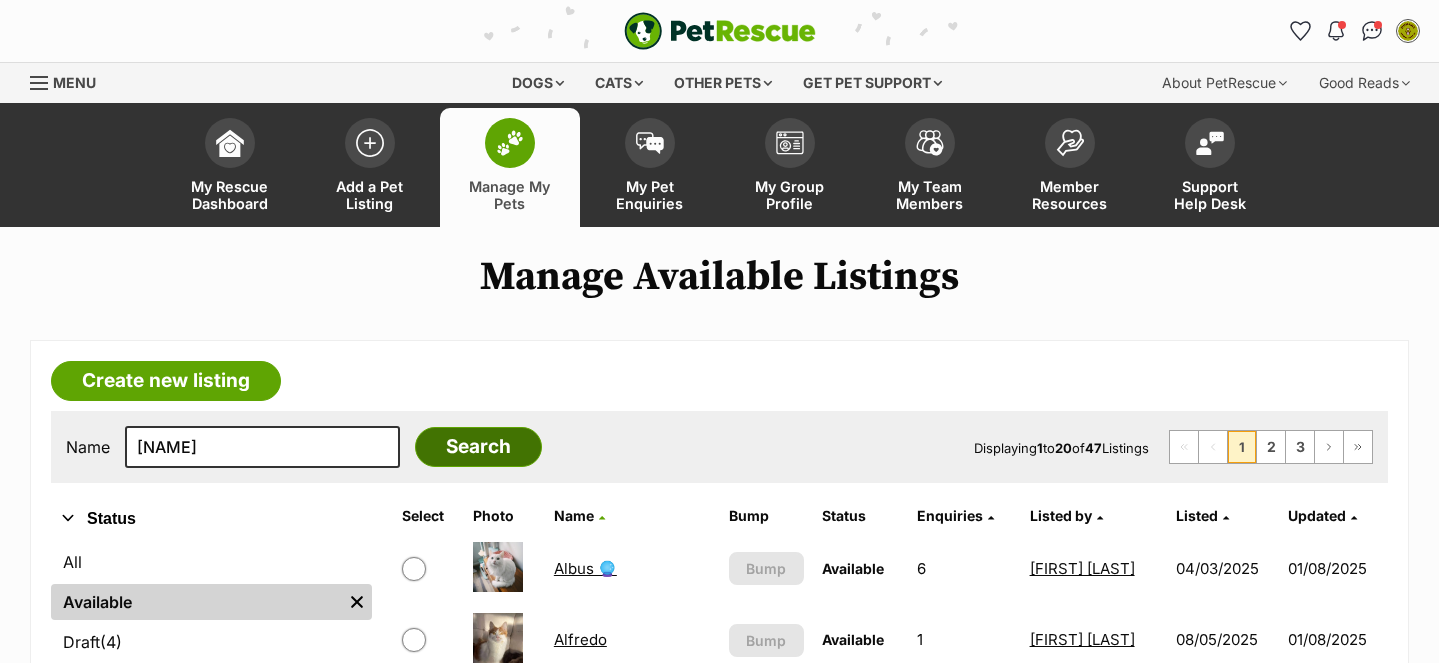 click on "Search" at bounding box center [478, 447] 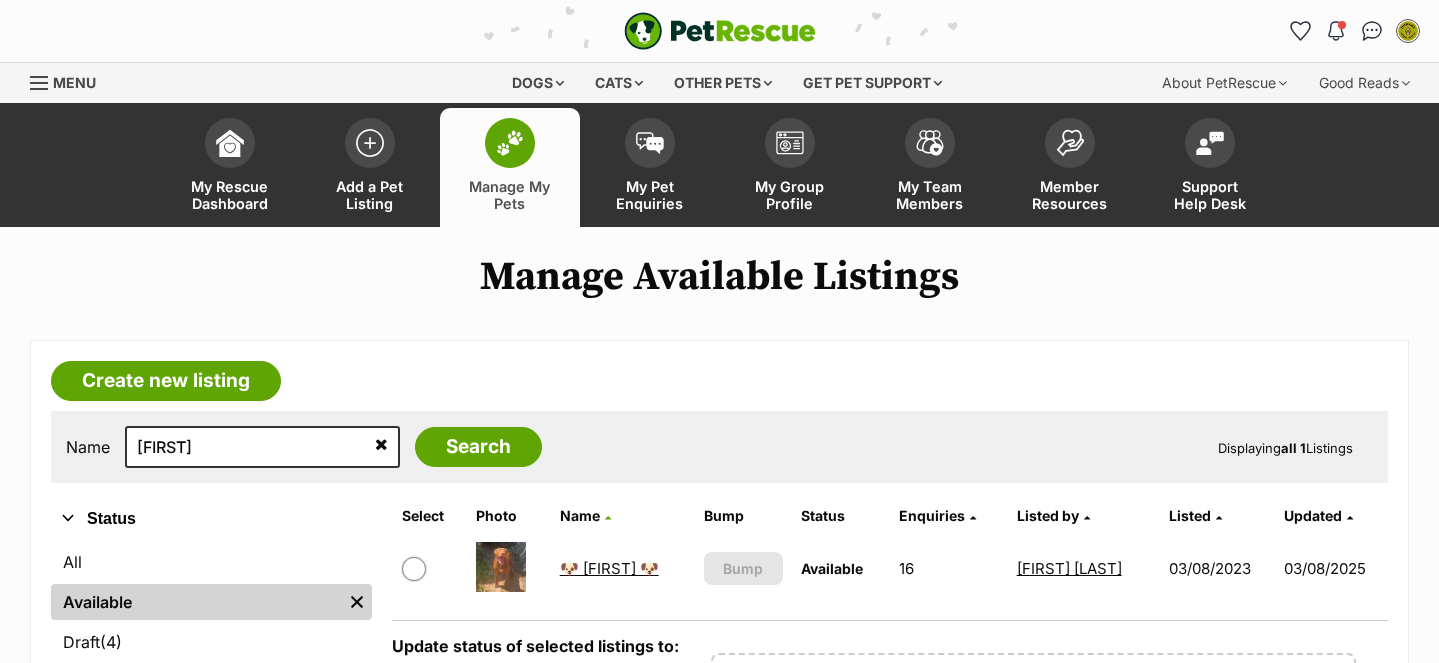 scroll, scrollTop: 0, scrollLeft: 0, axis: both 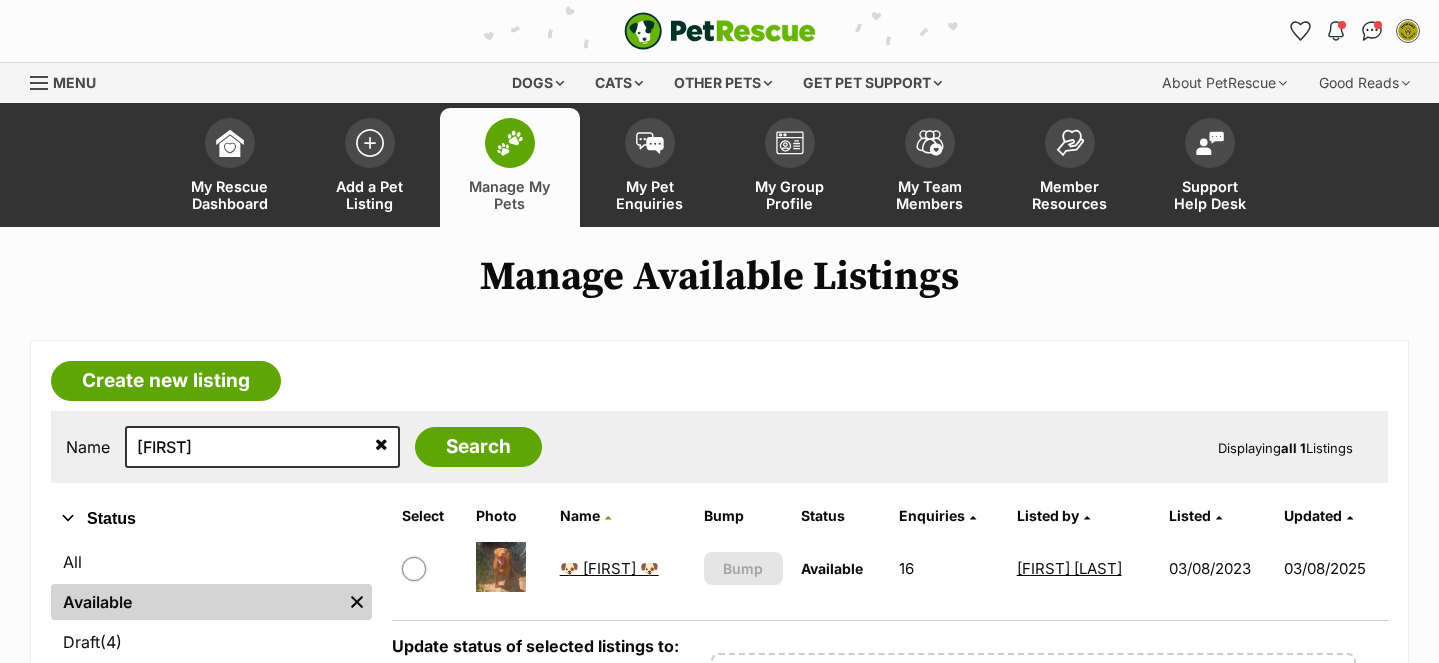 click on "🐶 Jeff 🐶" at bounding box center [623, 568] 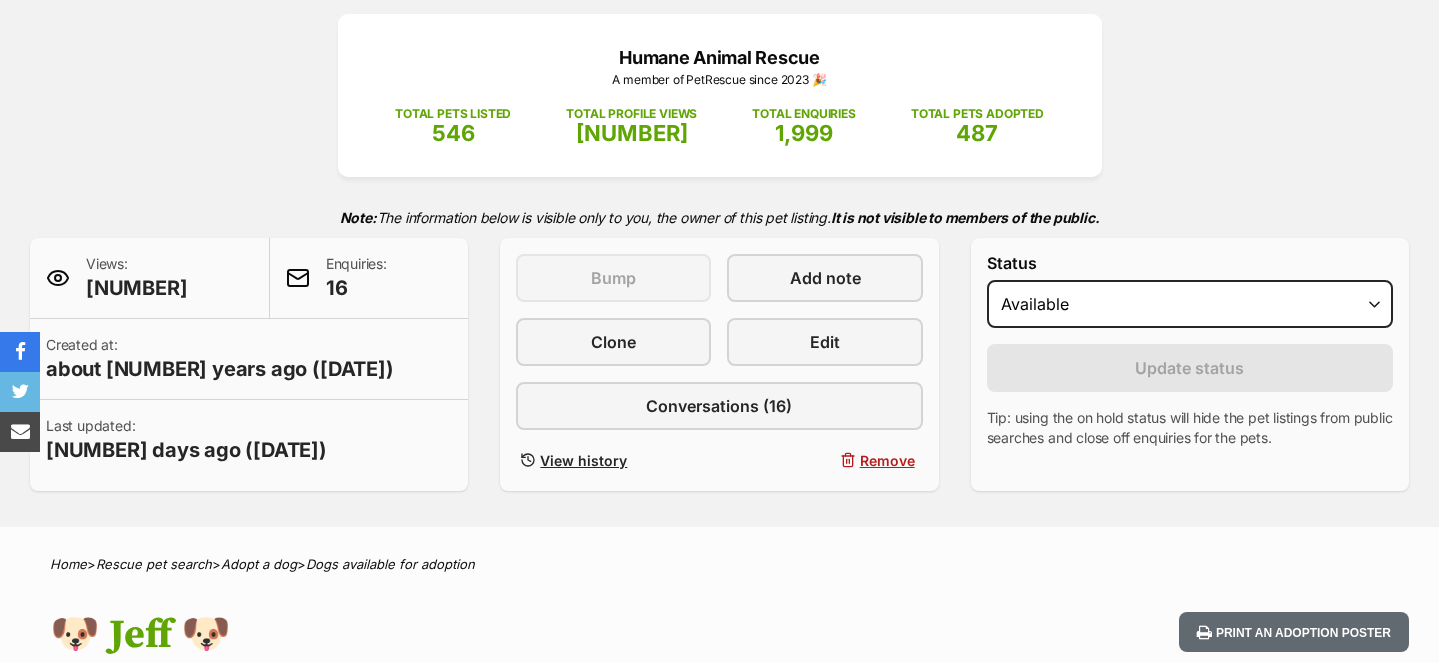 scroll, scrollTop: 1091, scrollLeft: 0, axis: vertical 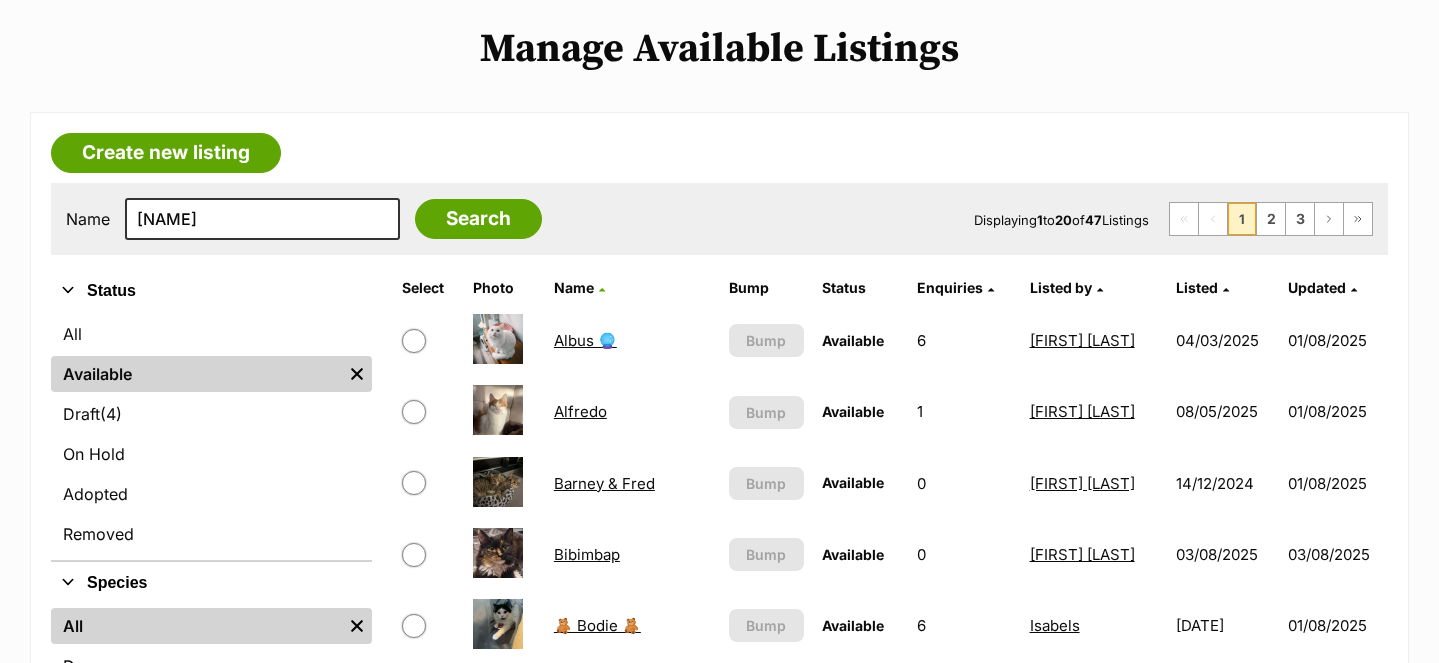 type on "[NAME]" 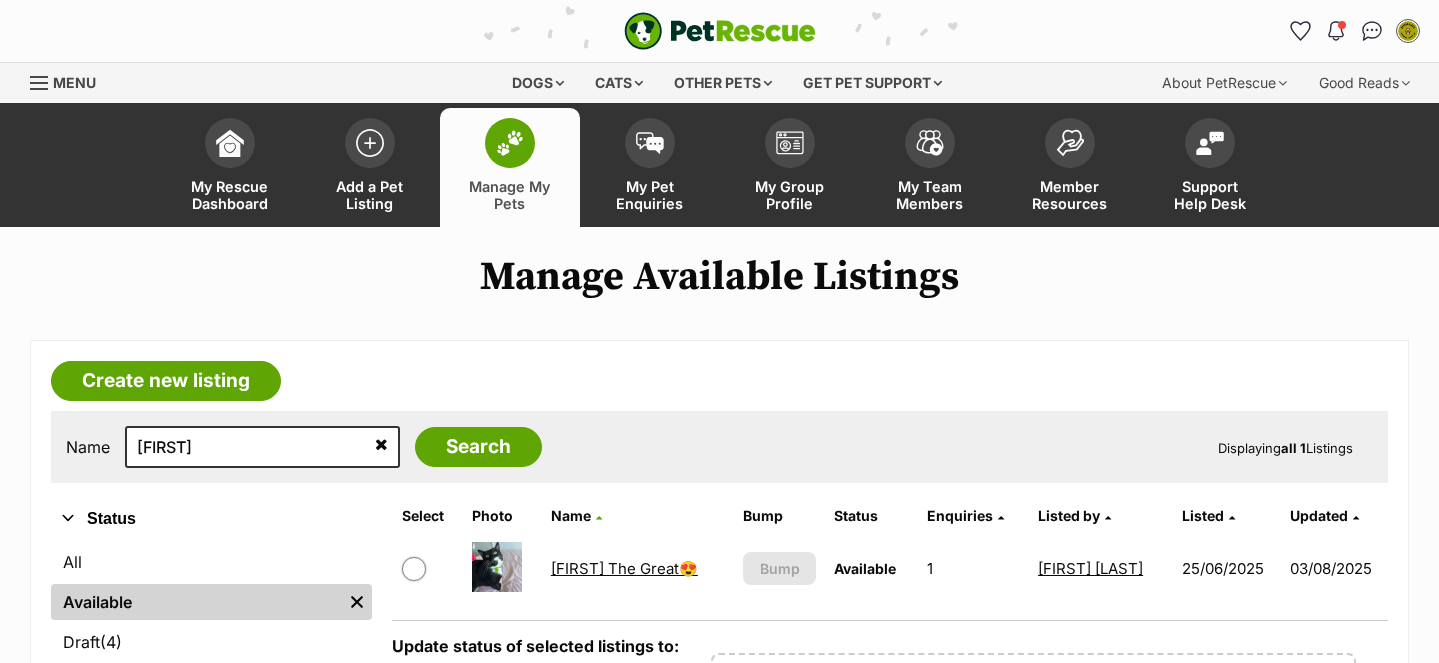 scroll, scrollTop: 0, scrollLeft: 0, axis: both 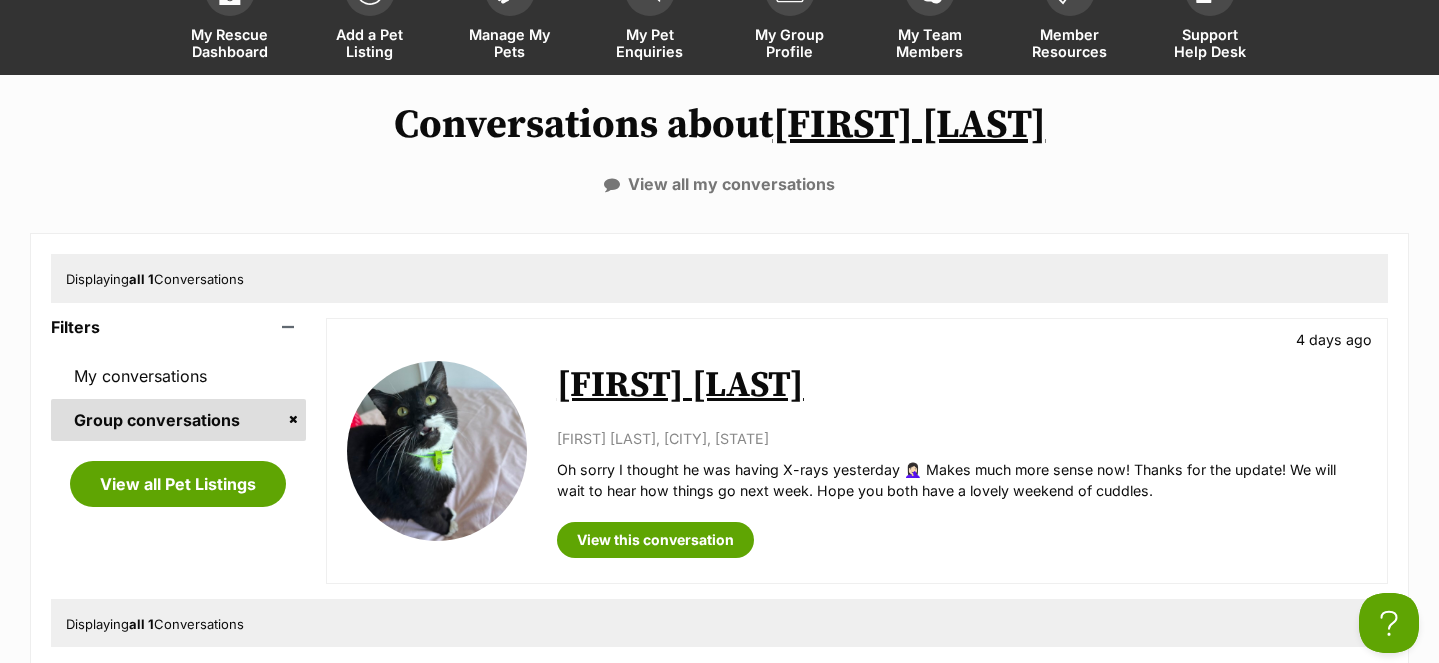 click on "[FIRST] [LAST]" at bounding box center [680, 385] 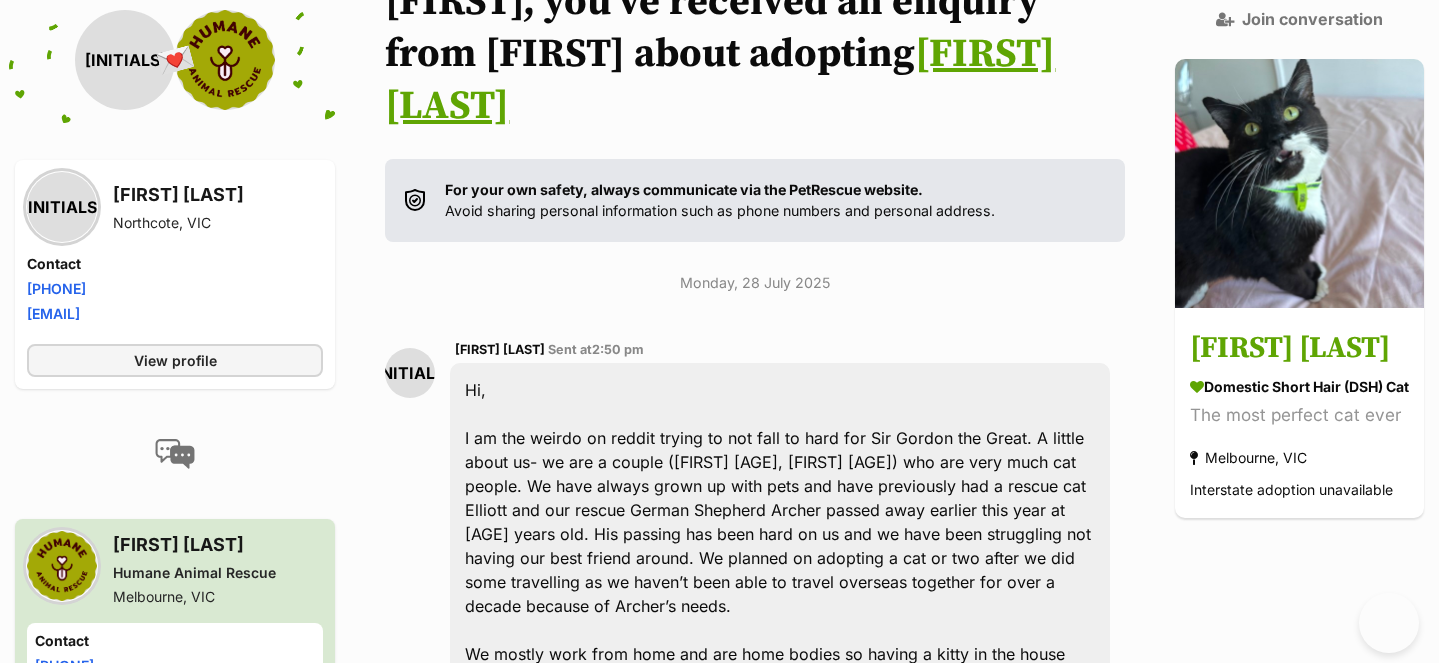 scroll, scrollTop: 561, scrollLeft: 0, axis: vertical 